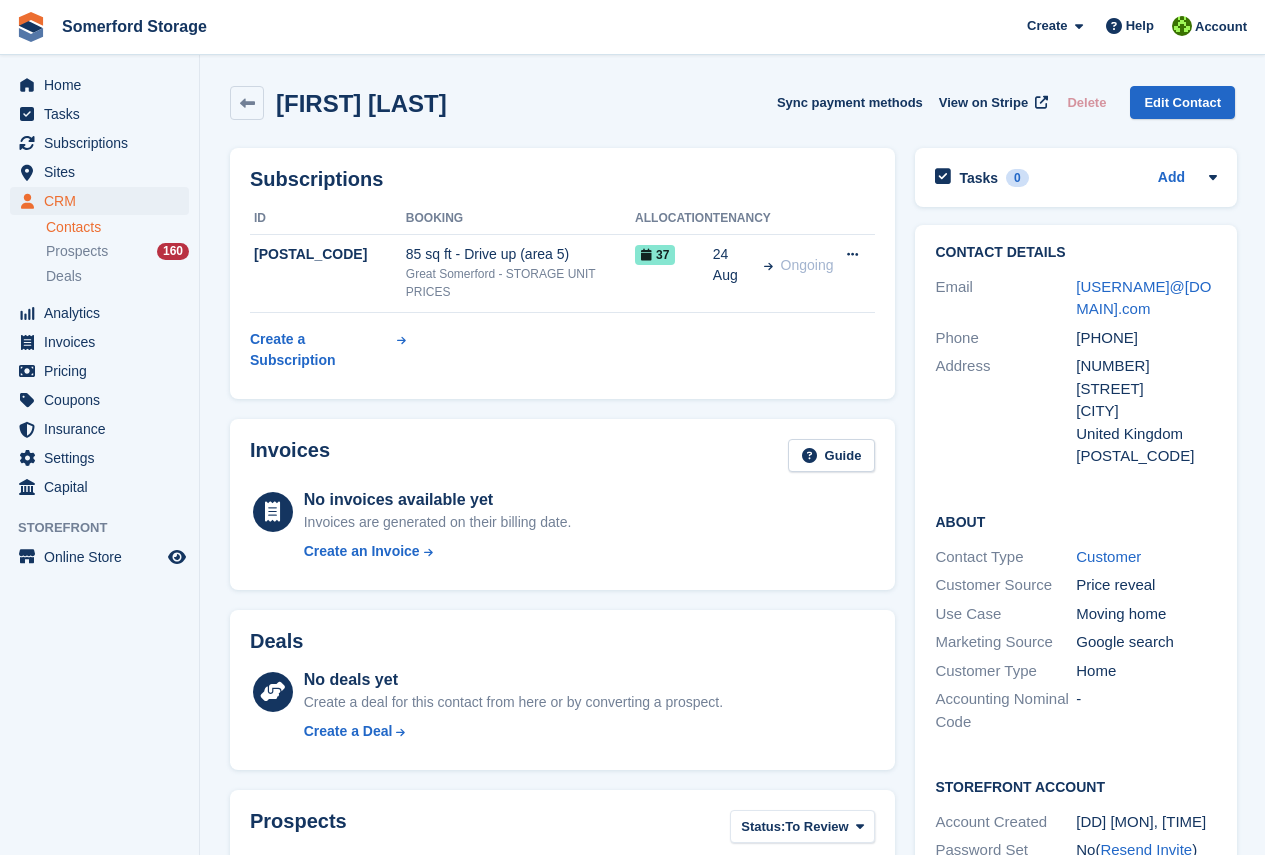 scroll, scrollTop: 800, scrollLeft: 0, axis: vertical 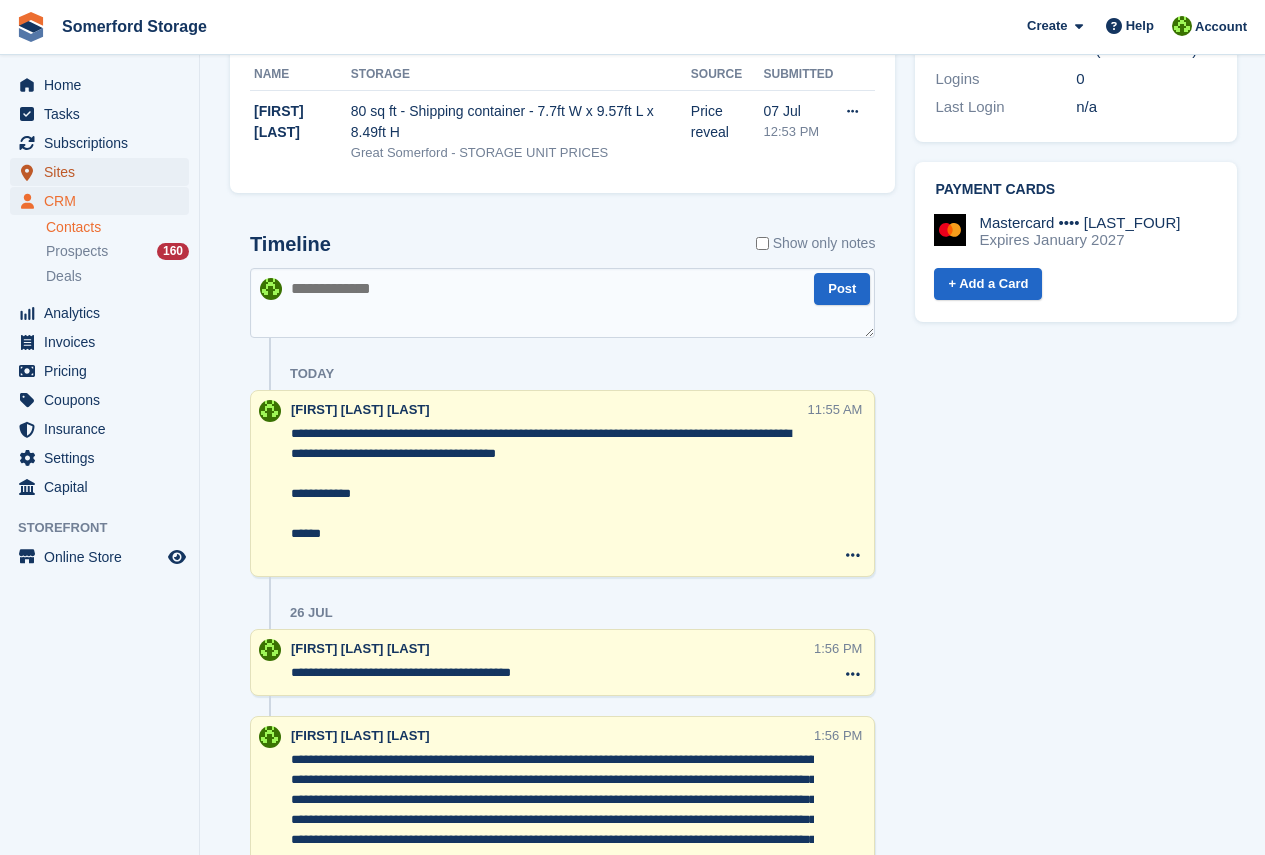 click on "Sites" at bounding box center [104, 172] 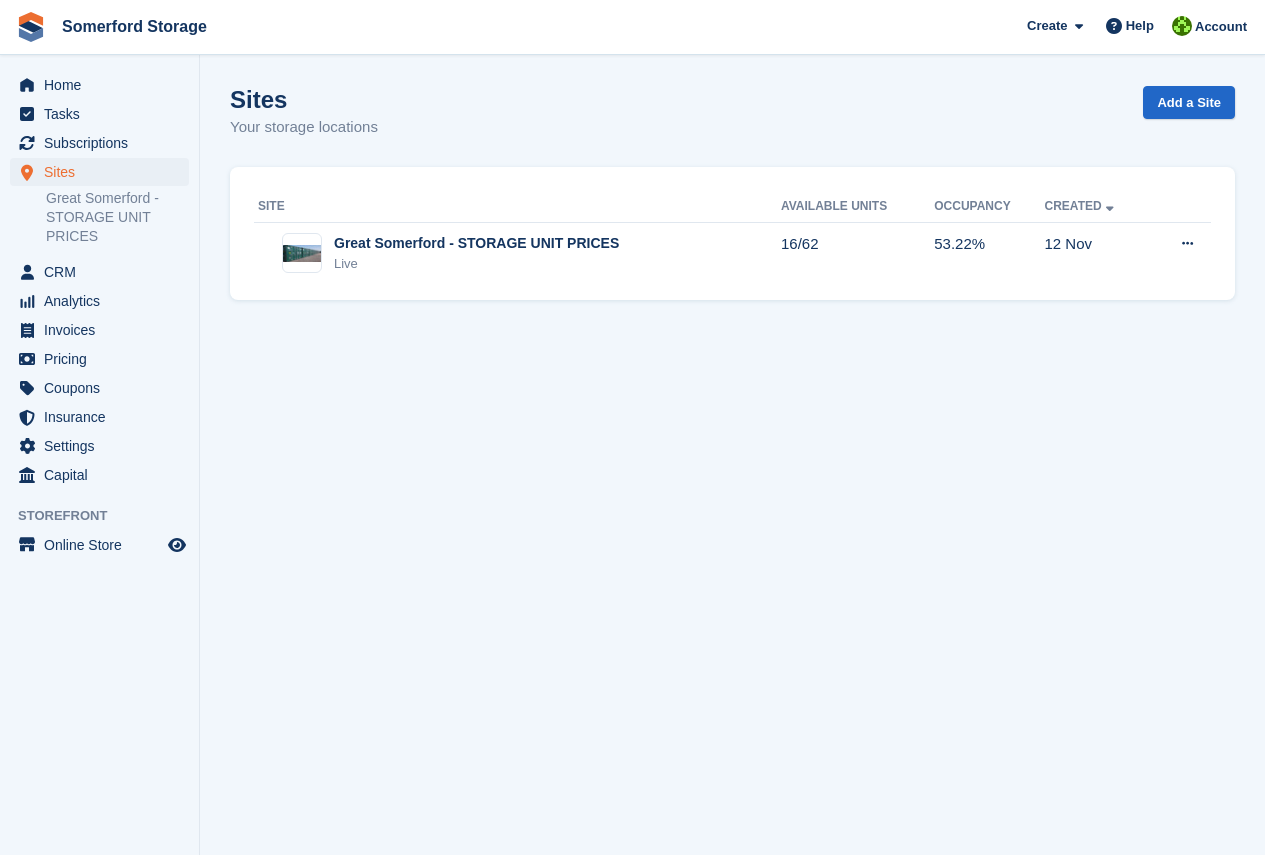 scroll, scrollTop: 0, scrollLeft: 0, axis: both 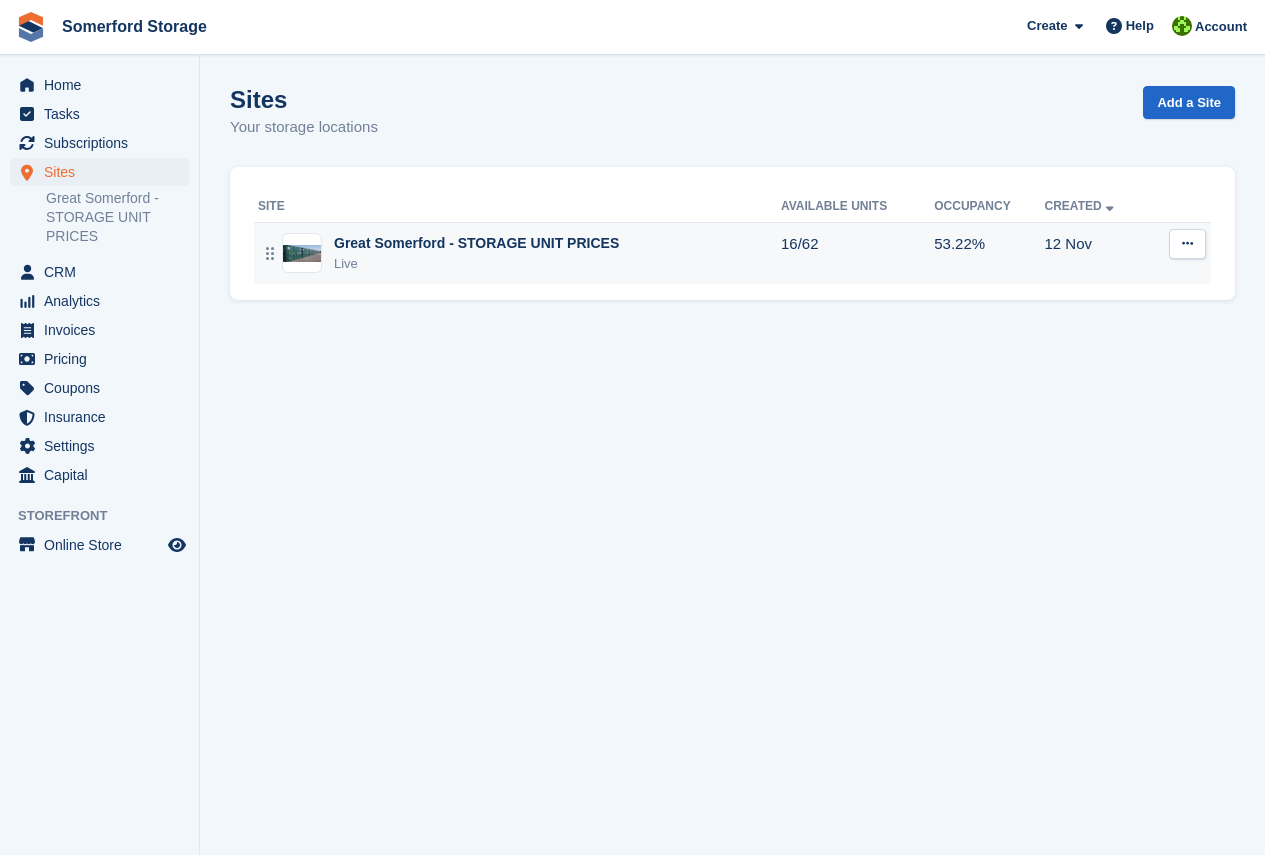 click on "Great Somerford - STORAGE UNIT PRICES" at bounding box center (476, 243) 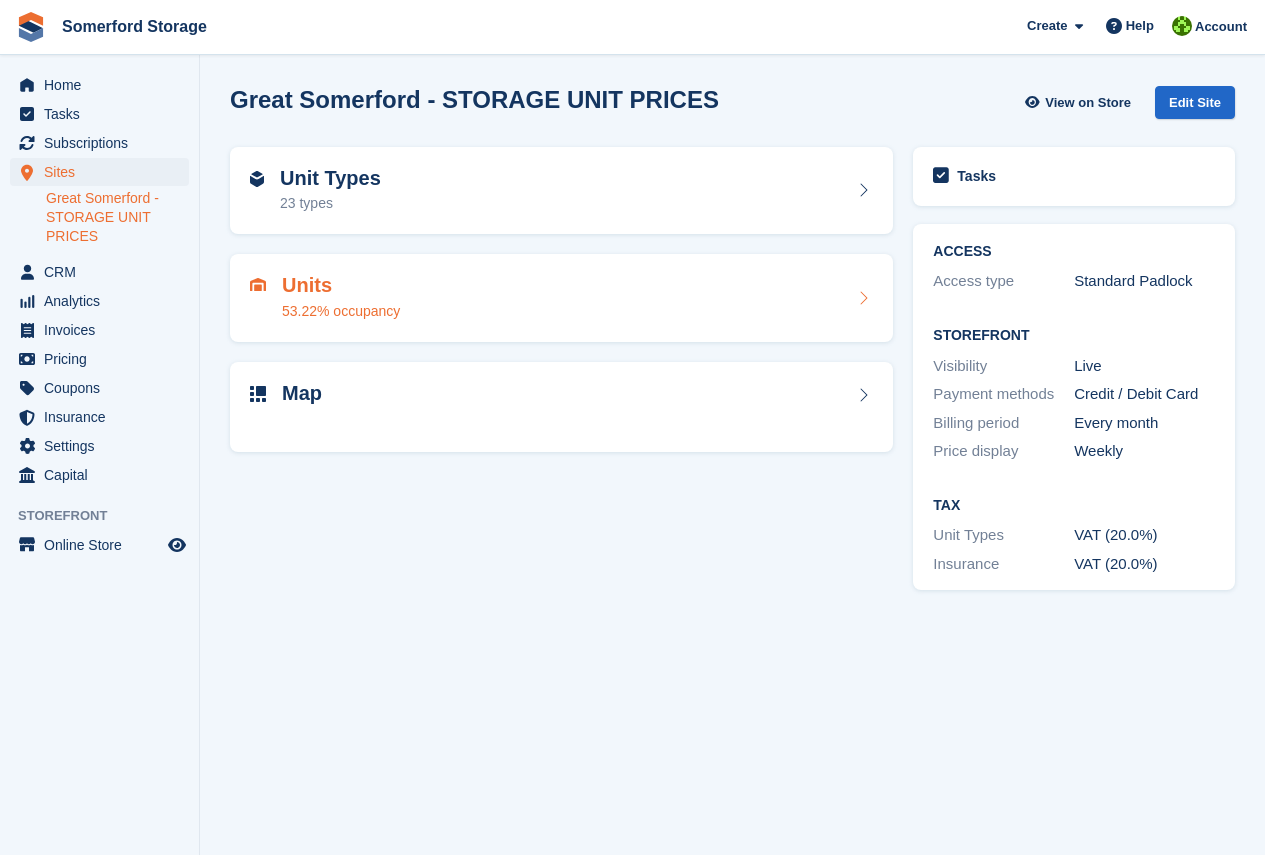 scroll, scrollTop: 0, scrollLeft: 0, axis: both 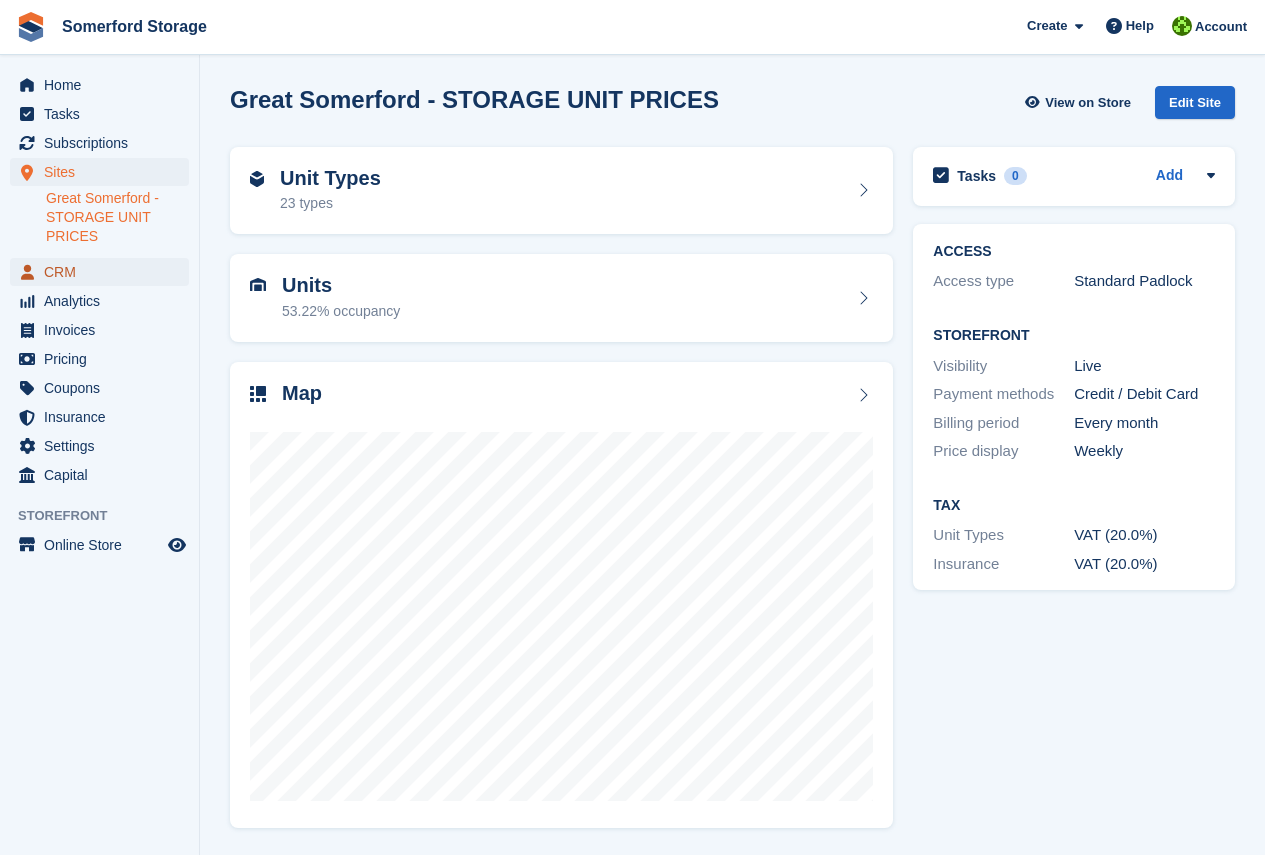 click on "CRM" at bounding box center (104, 272) 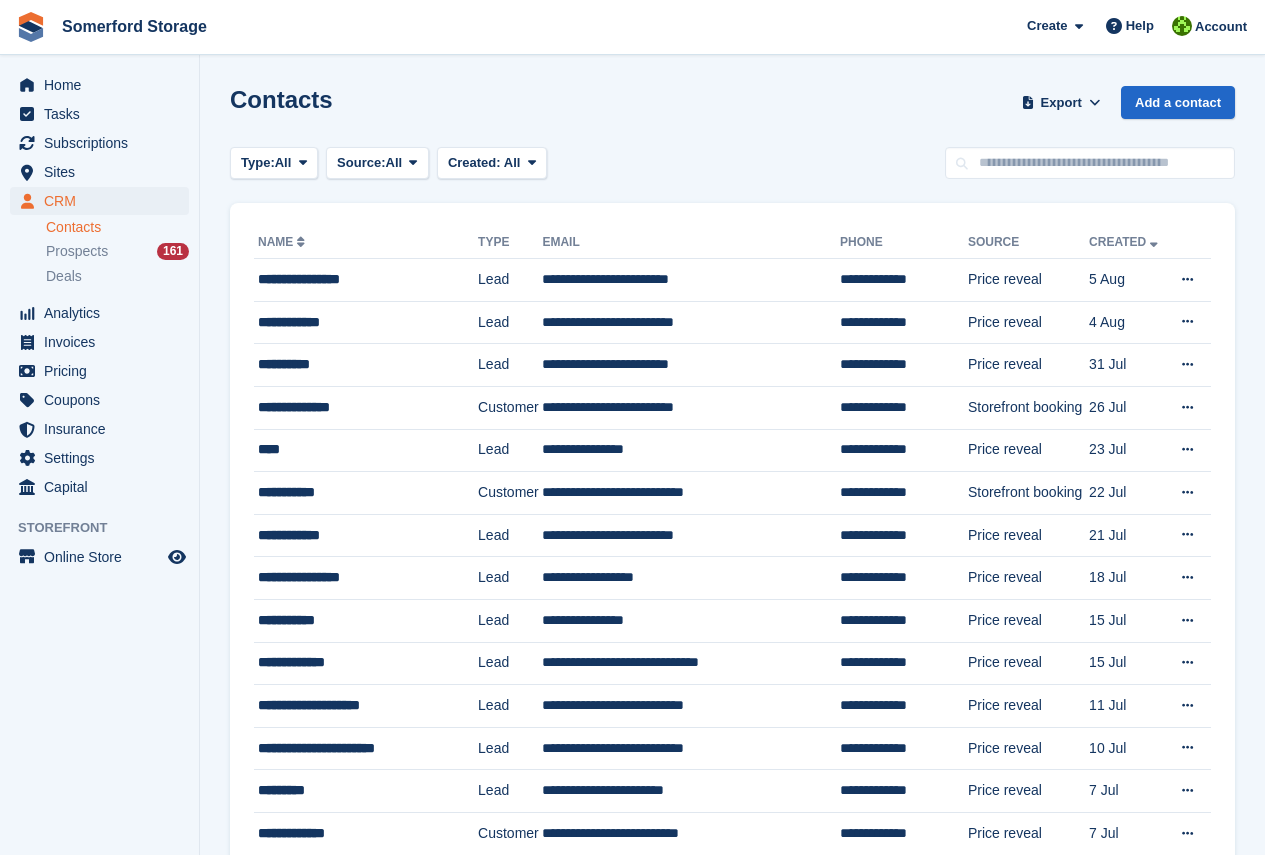 scroll, scrollTop: 0, scrollLeft: 0, axis: both 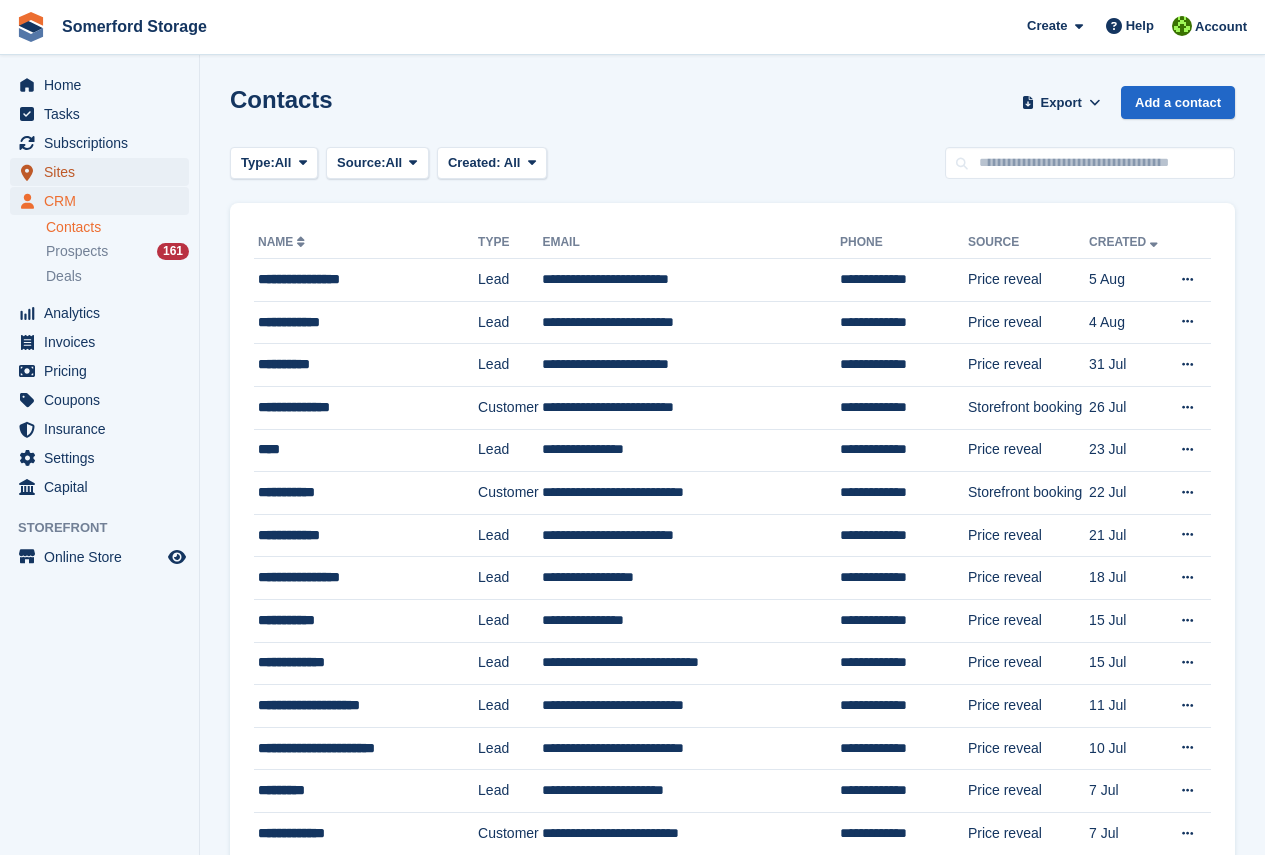 click on "Sites" at bounding box center [104, 172] 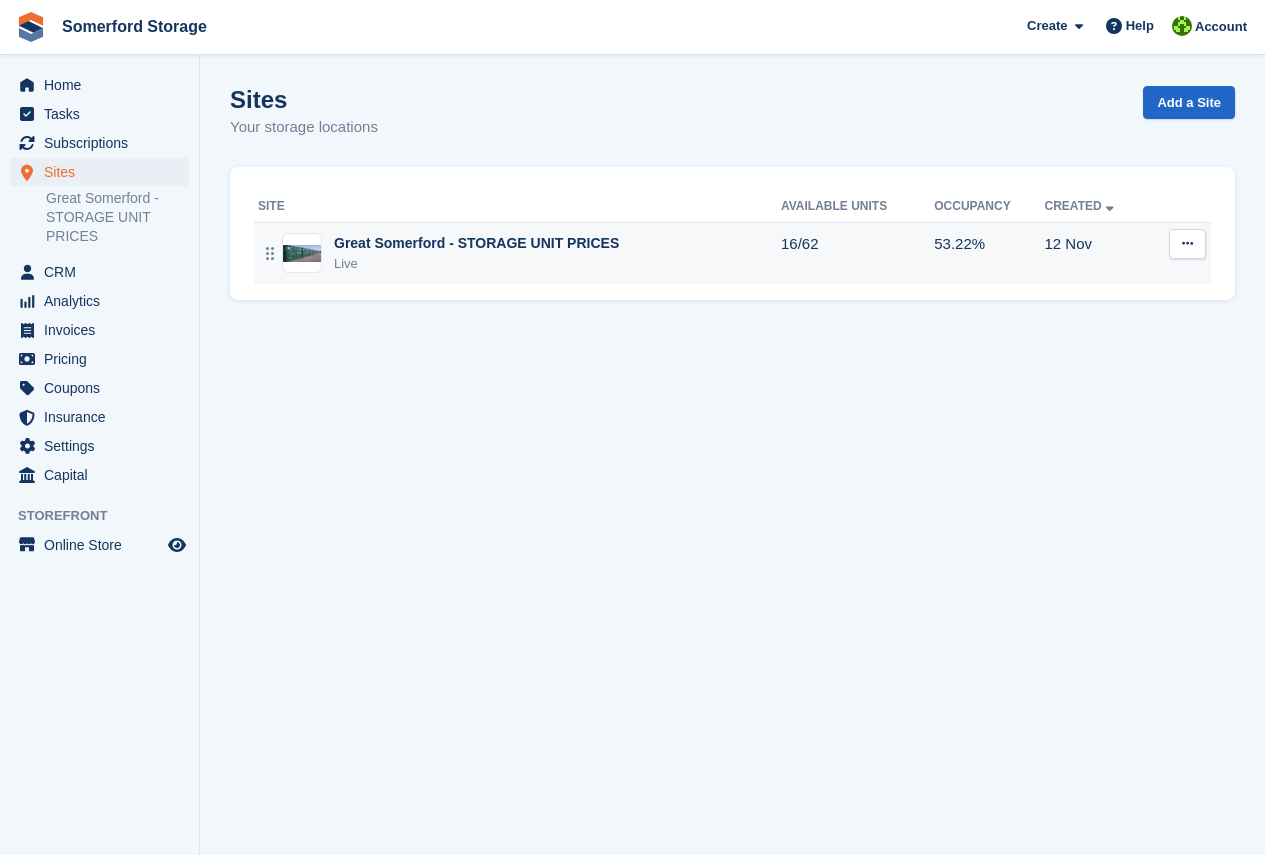 click on "Great Somerford - STORAGE UNIT PRICES" at bounding box center (476, 243) 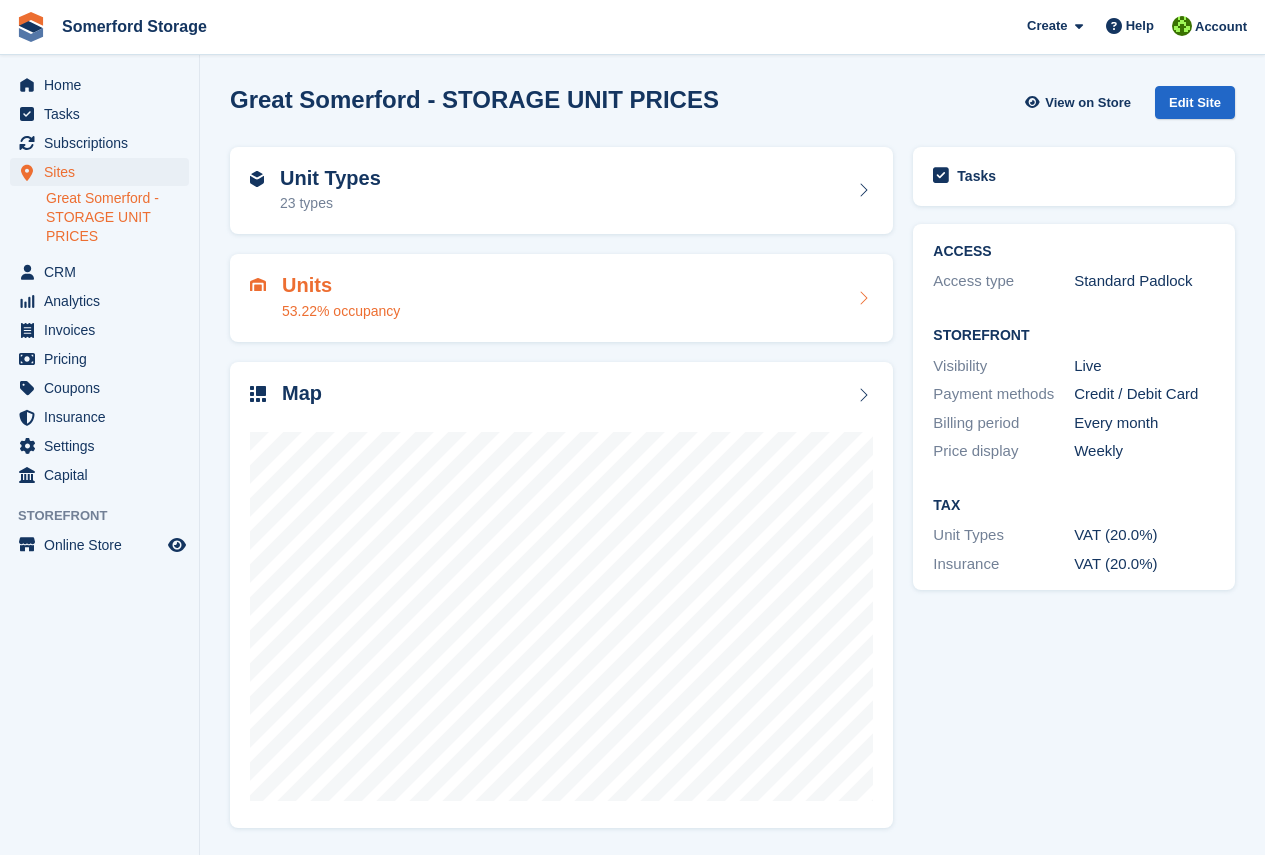 scroll, scrollTop: 0, scrollLeft: 0, axis: both 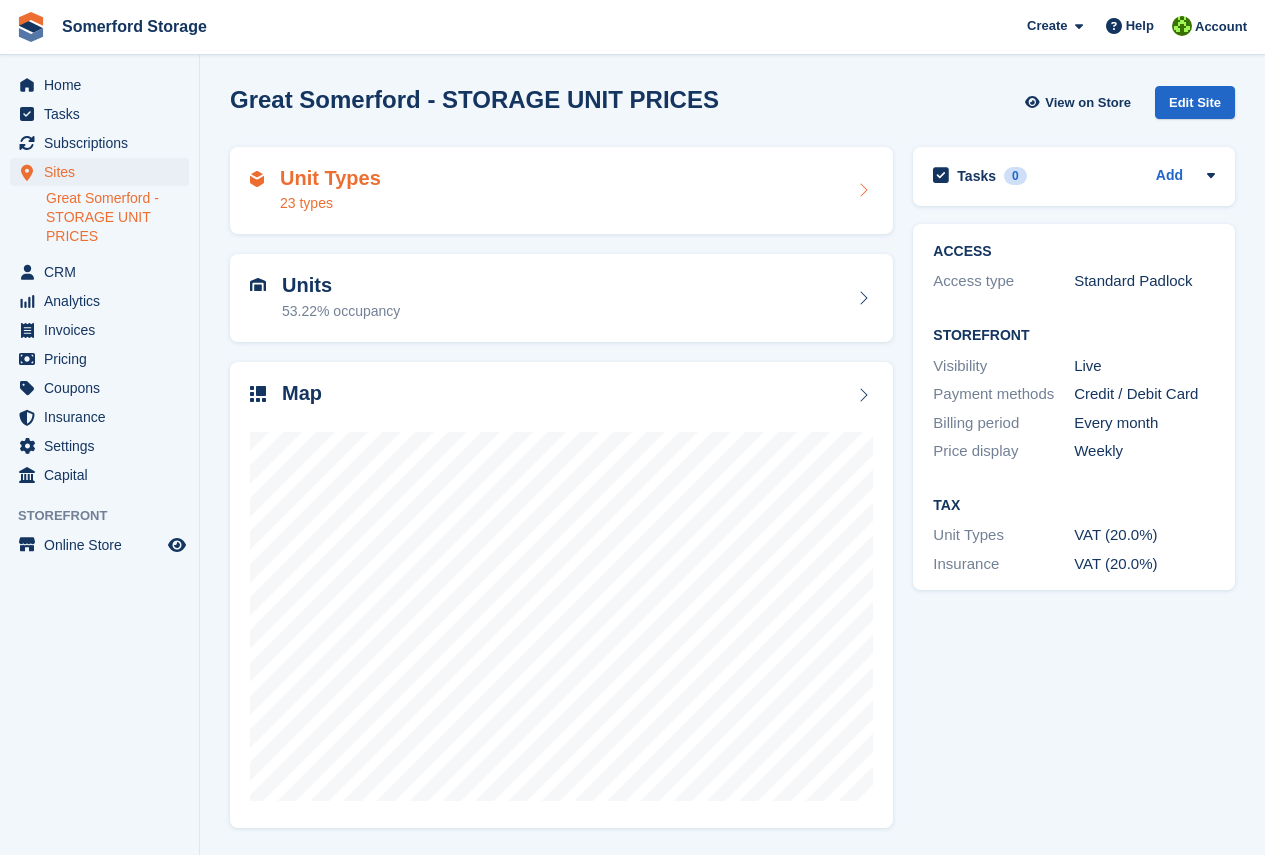 click on "Unit Types" at bounding box center [330, 178] 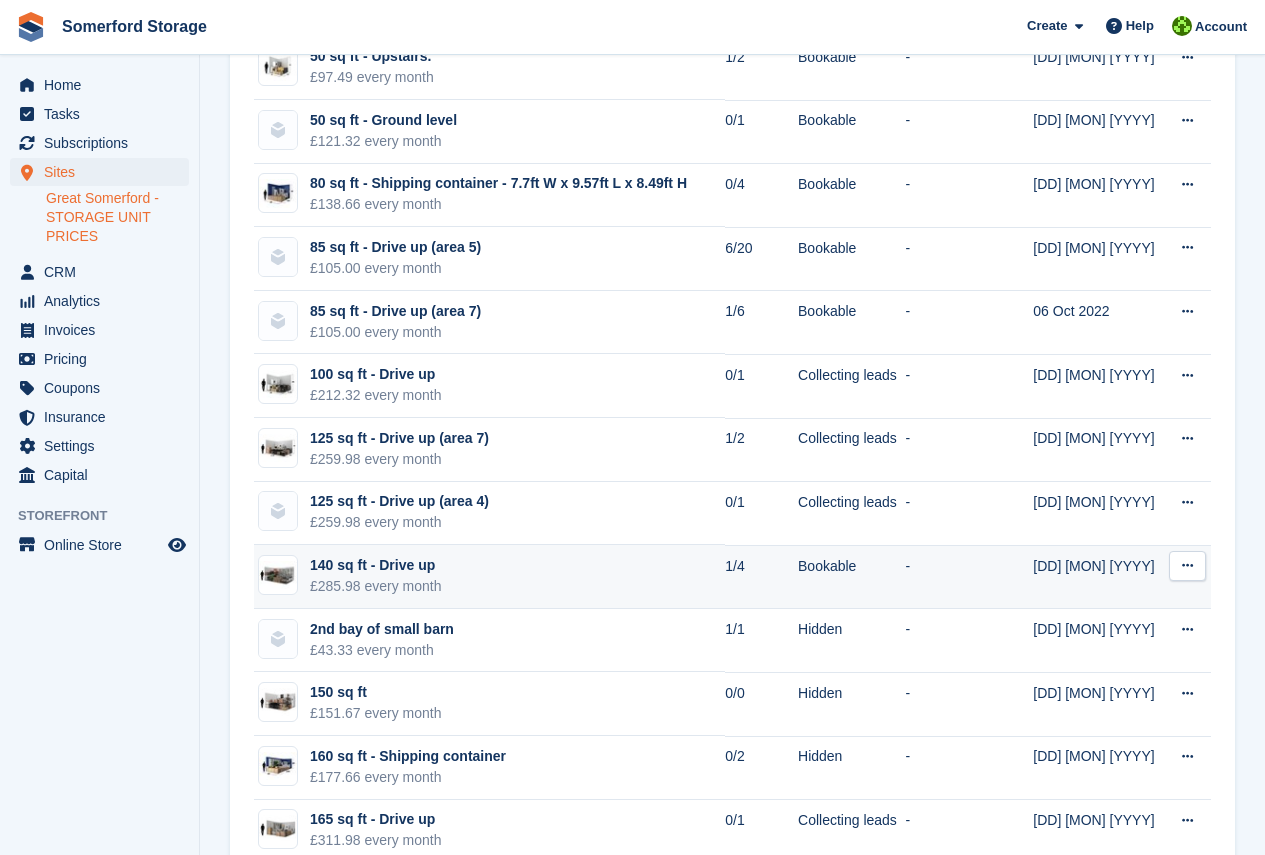 scroll, scrollTop: 500, scrollLeft: 0, axis: vertical 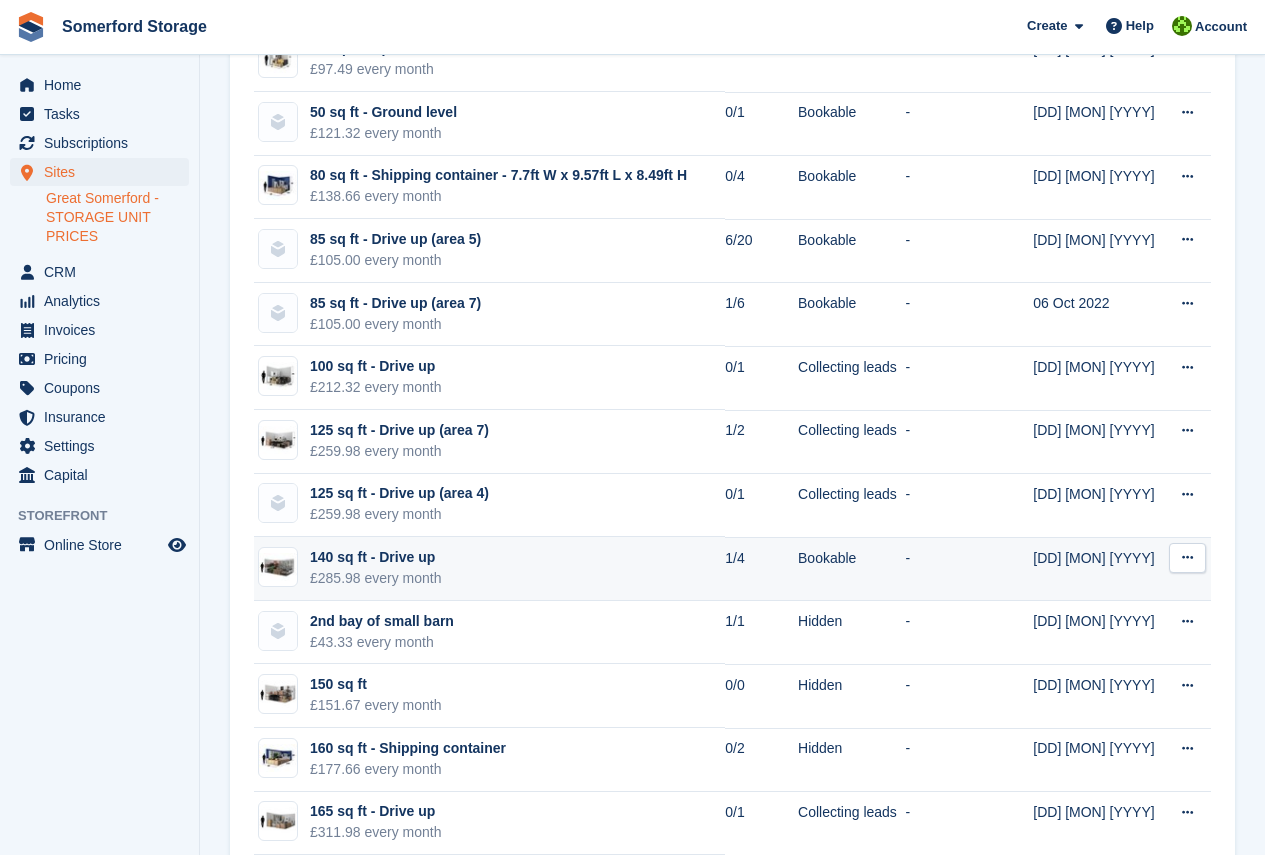 click at bounding box center (1187, 558) 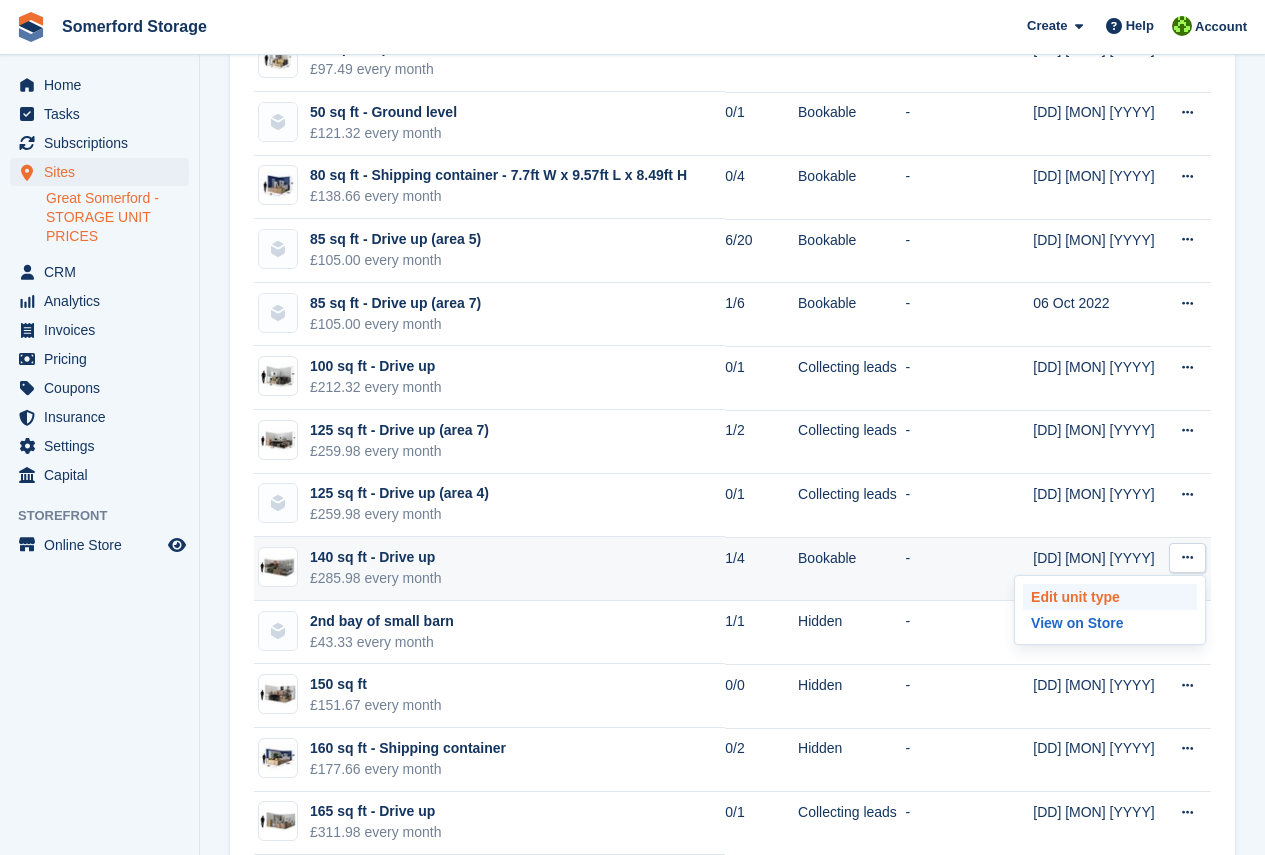 click on "Edit unit type" at bounding box center [1110, 597] 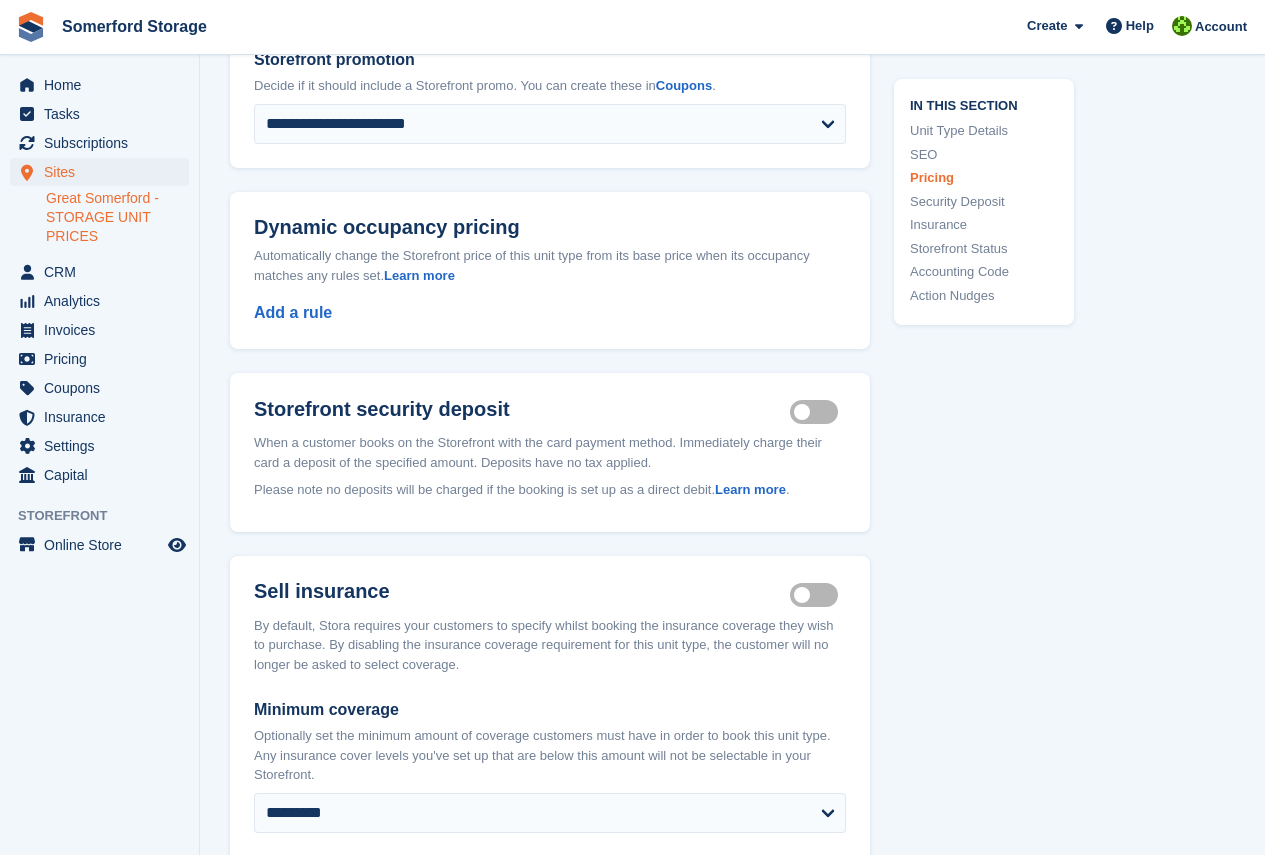 scroll, scrollTop: 2100, scrollLeft: 0, axis: vertical 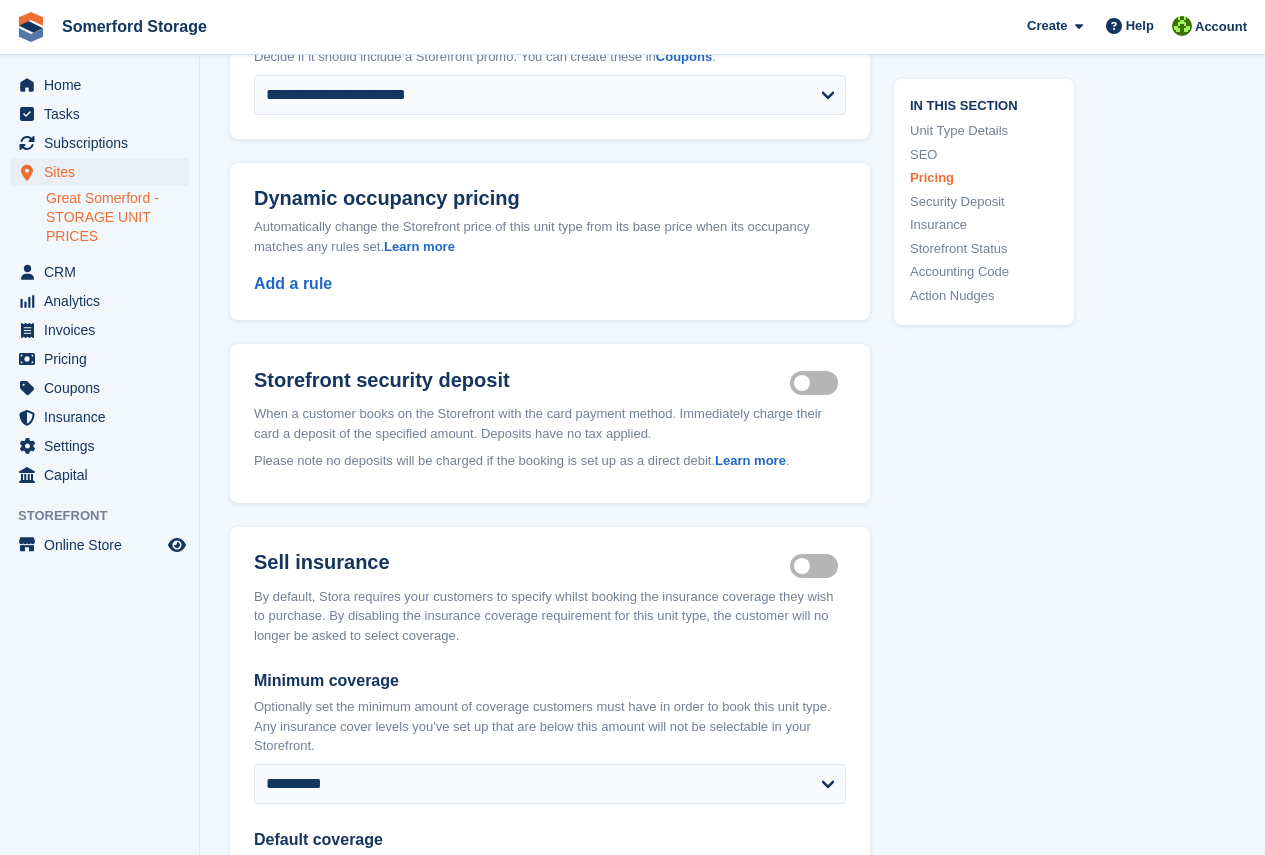 click on "Insurance coverage required" at bounding box center (818, 565) 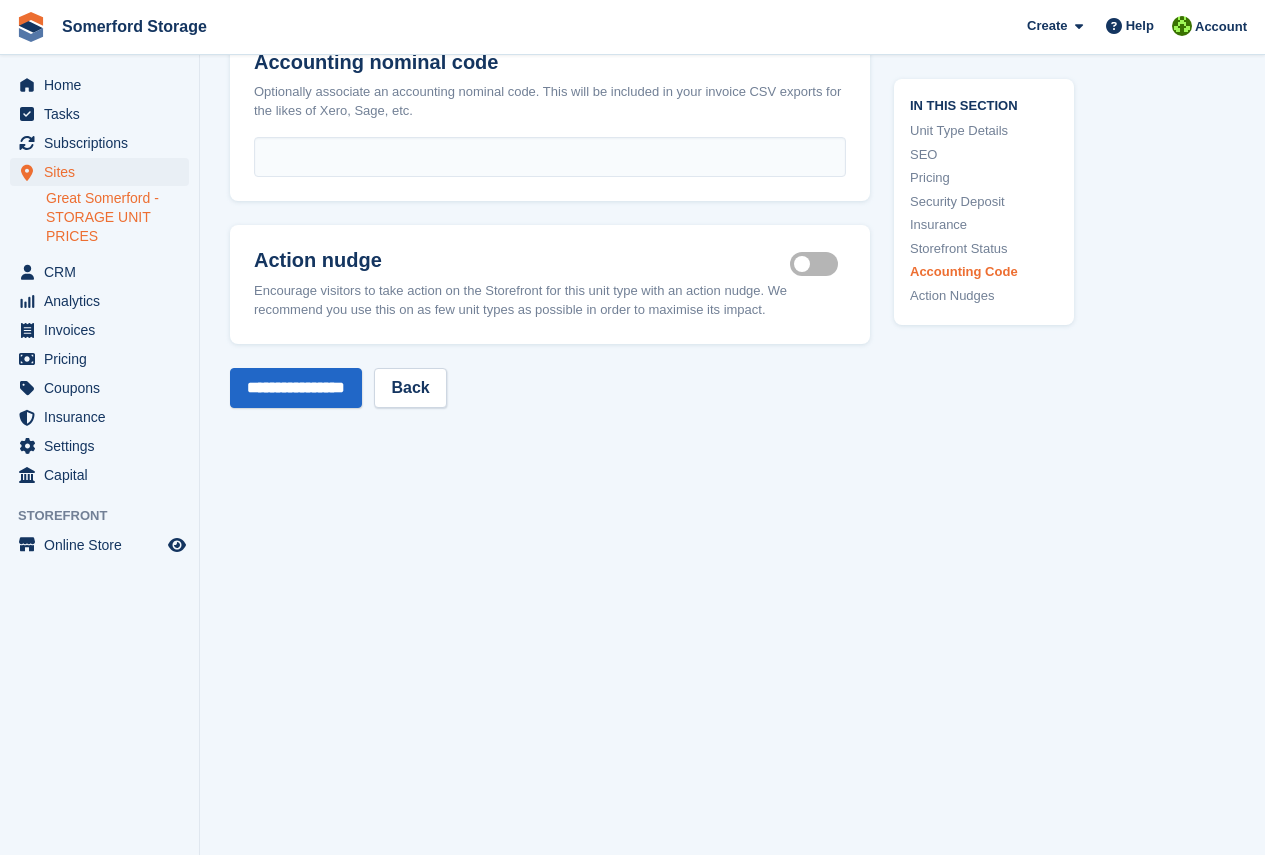 scroll, scrollTop: 3101, scrollLeft: 0, axis: vertical 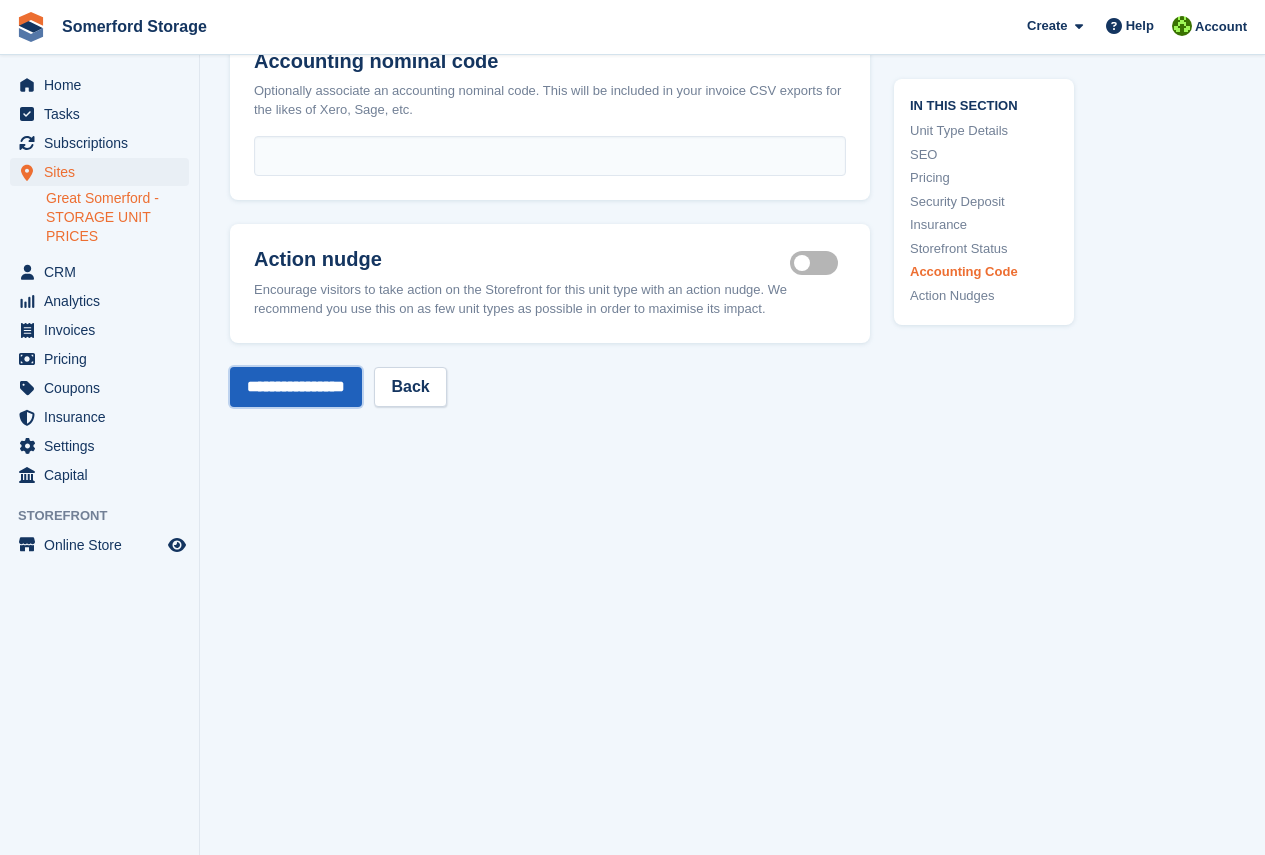 click on "**********" at bounding box center (296, 387) 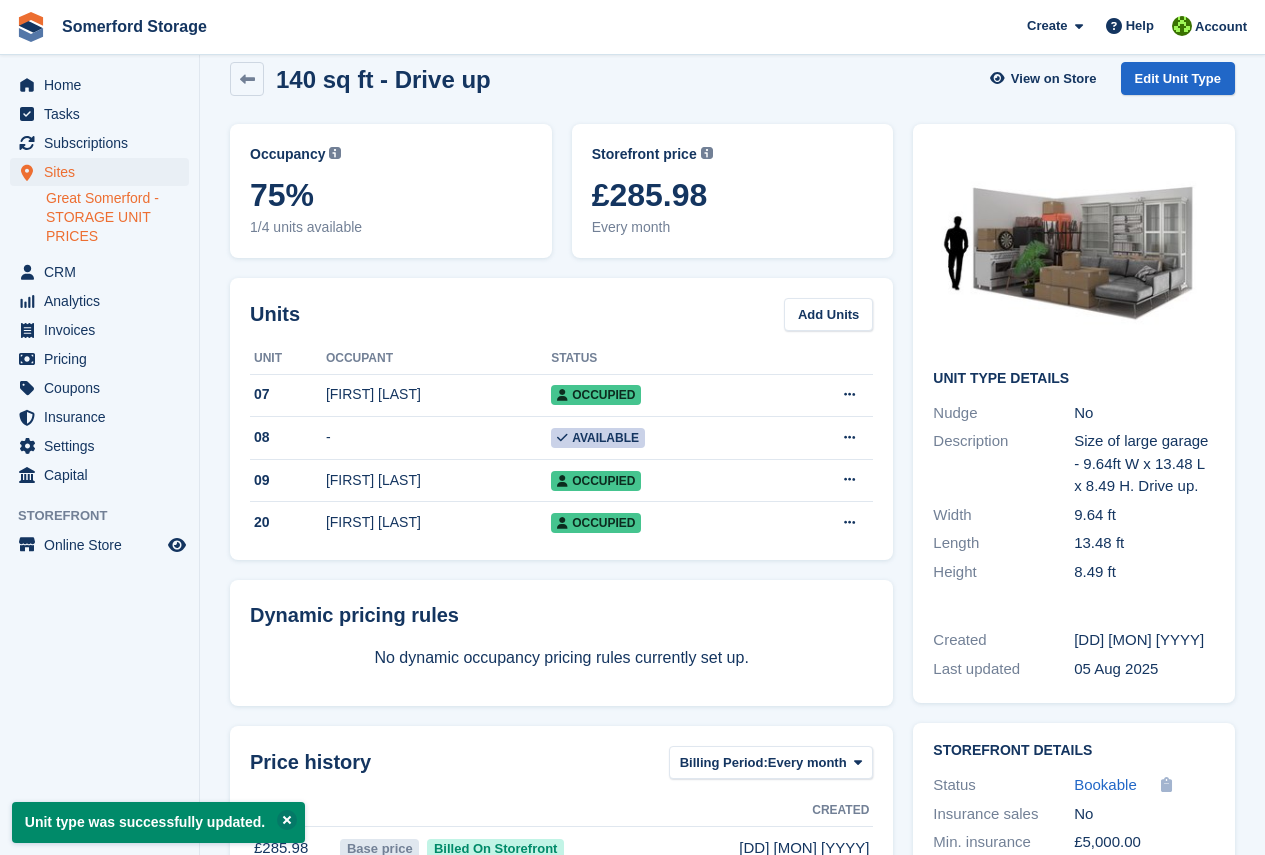 scroll, scrollTop: 0, scrollLeft: 0, axis: both 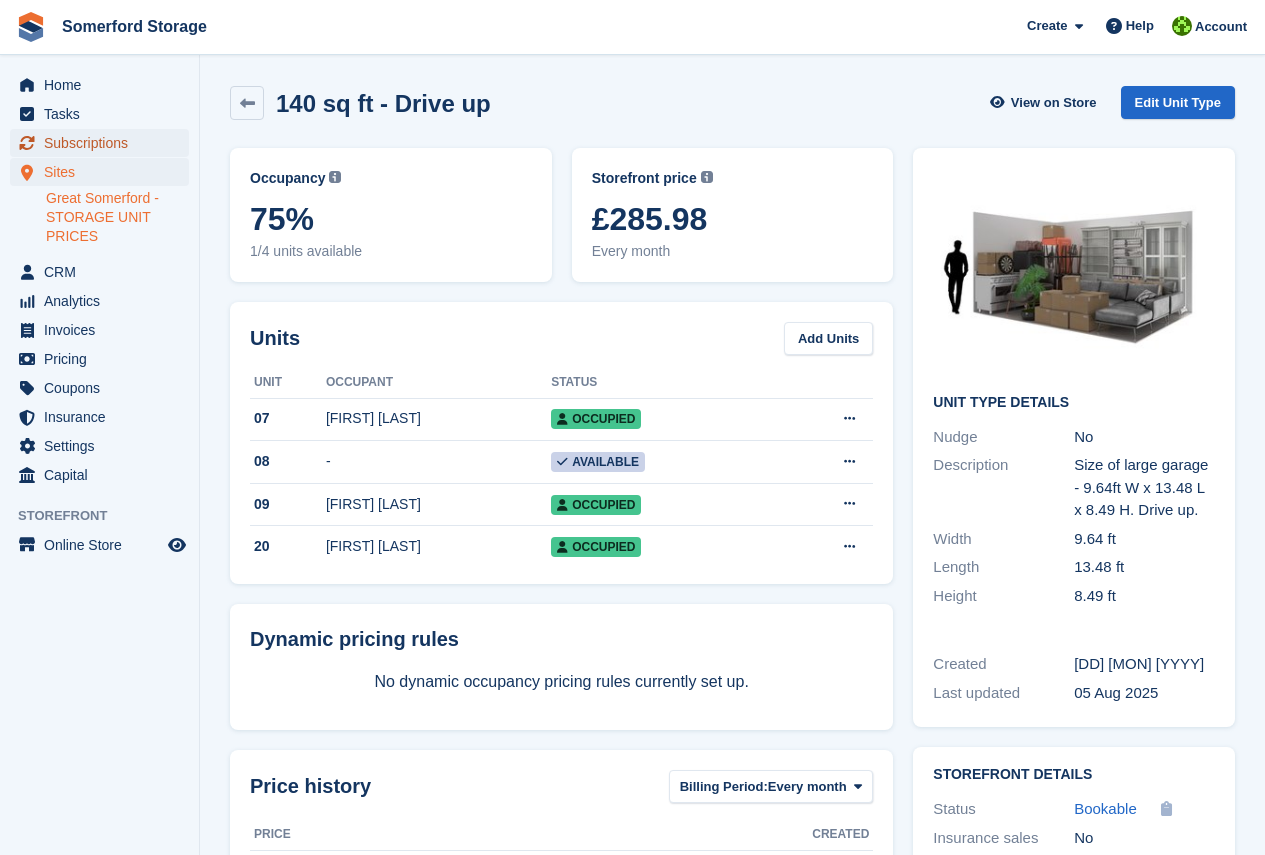 click on "Subscriptions" at bounding box center [104, 143] 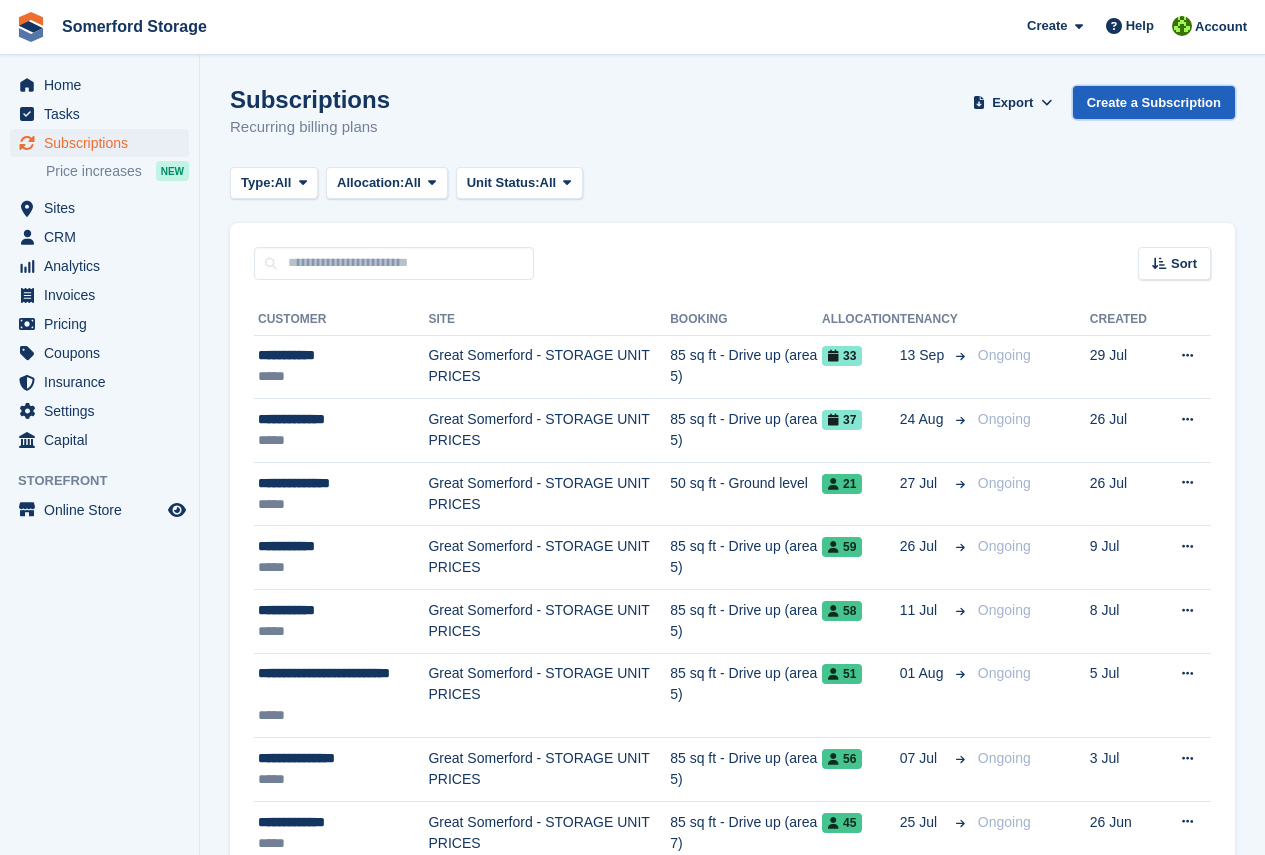click on "Create a Subscription" at bounding box center (1154, 102) 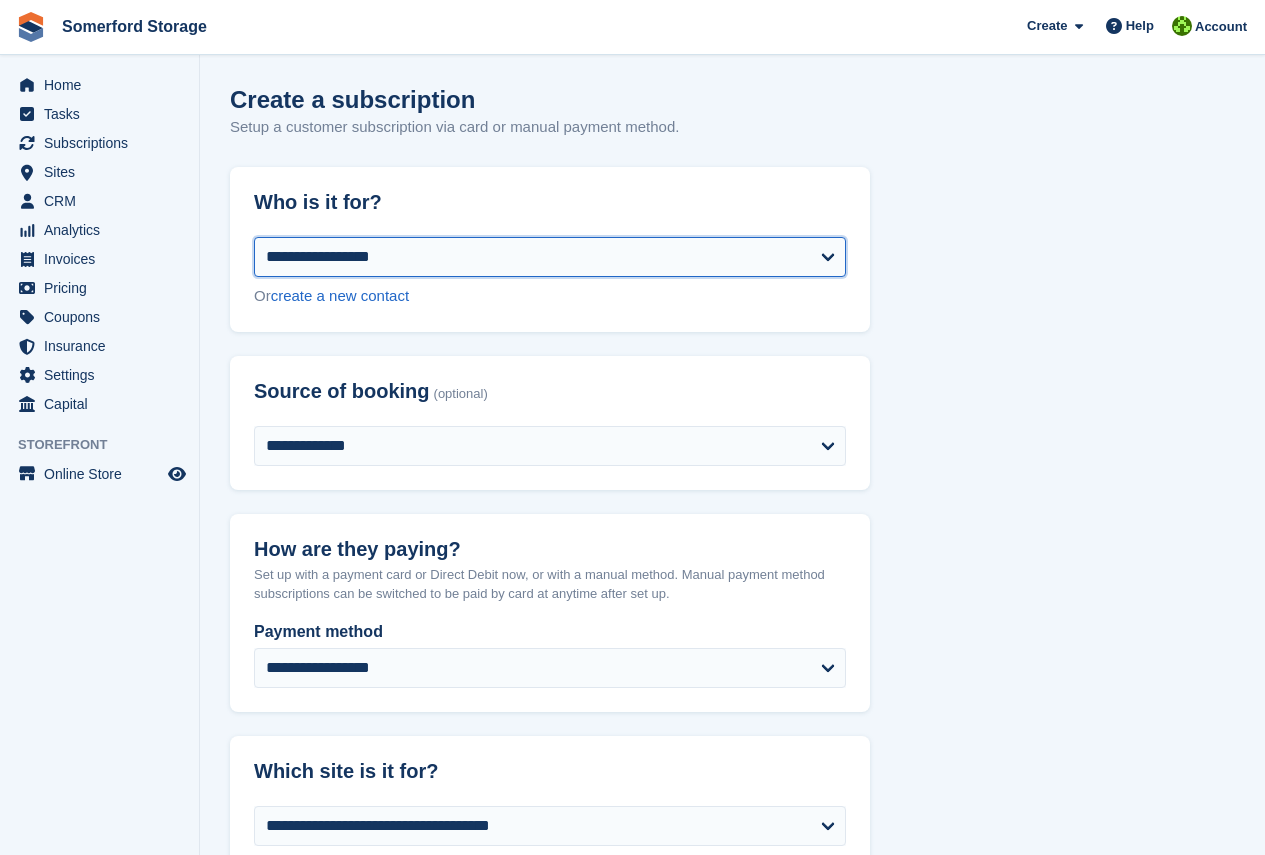 click on "**********" at bounding box center [550, 257] 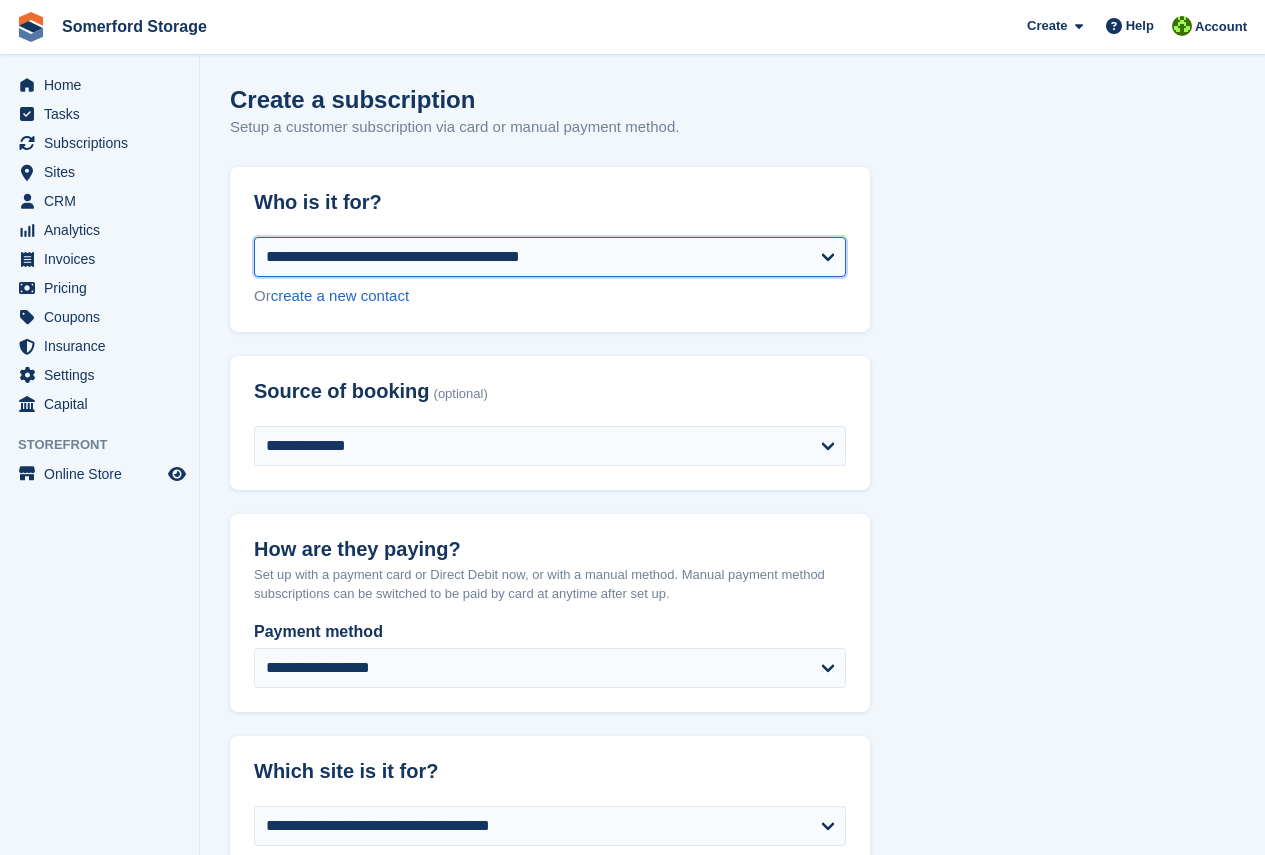 click on "**********" at bounding box center (550, 257) 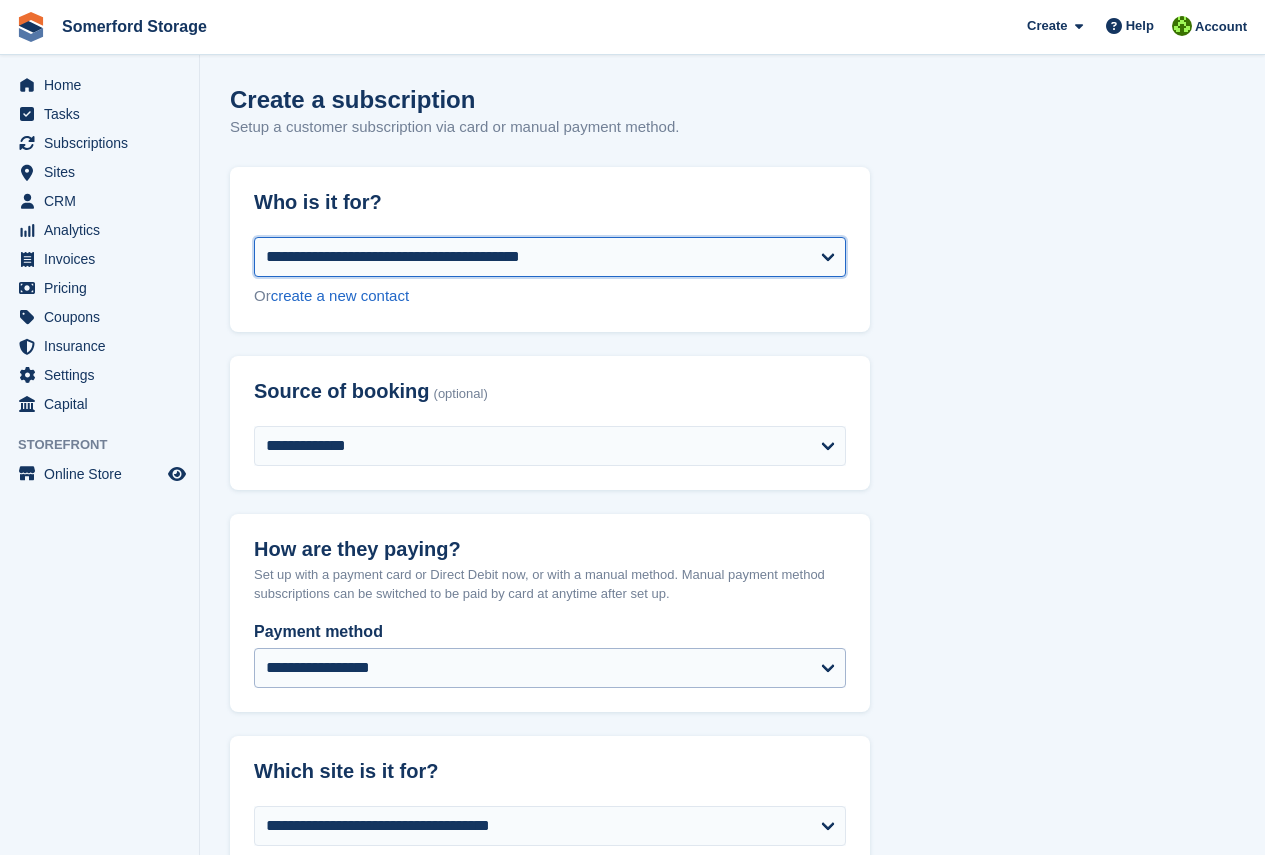 select on "**********" 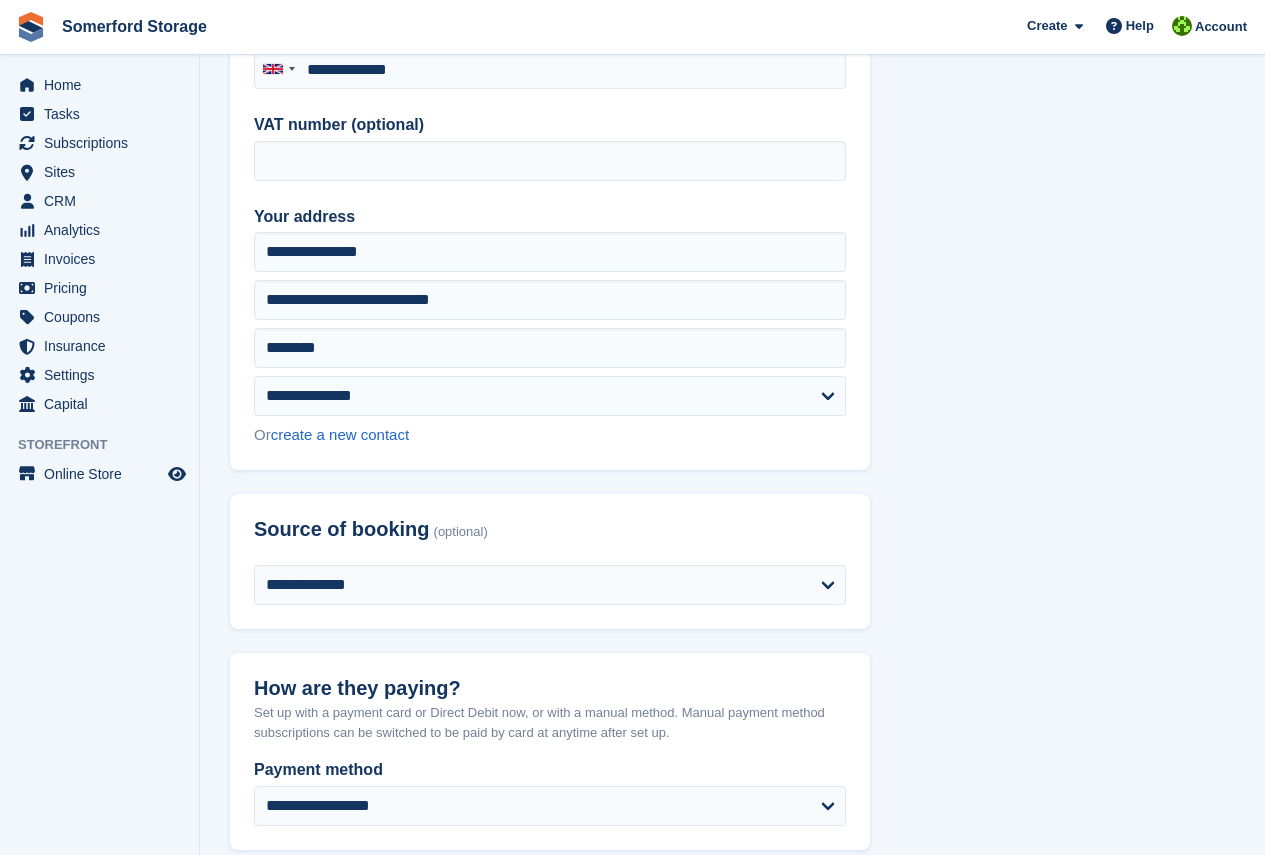 scroll, scrollTop: 500, scrollLeft: 0, axis: vertical 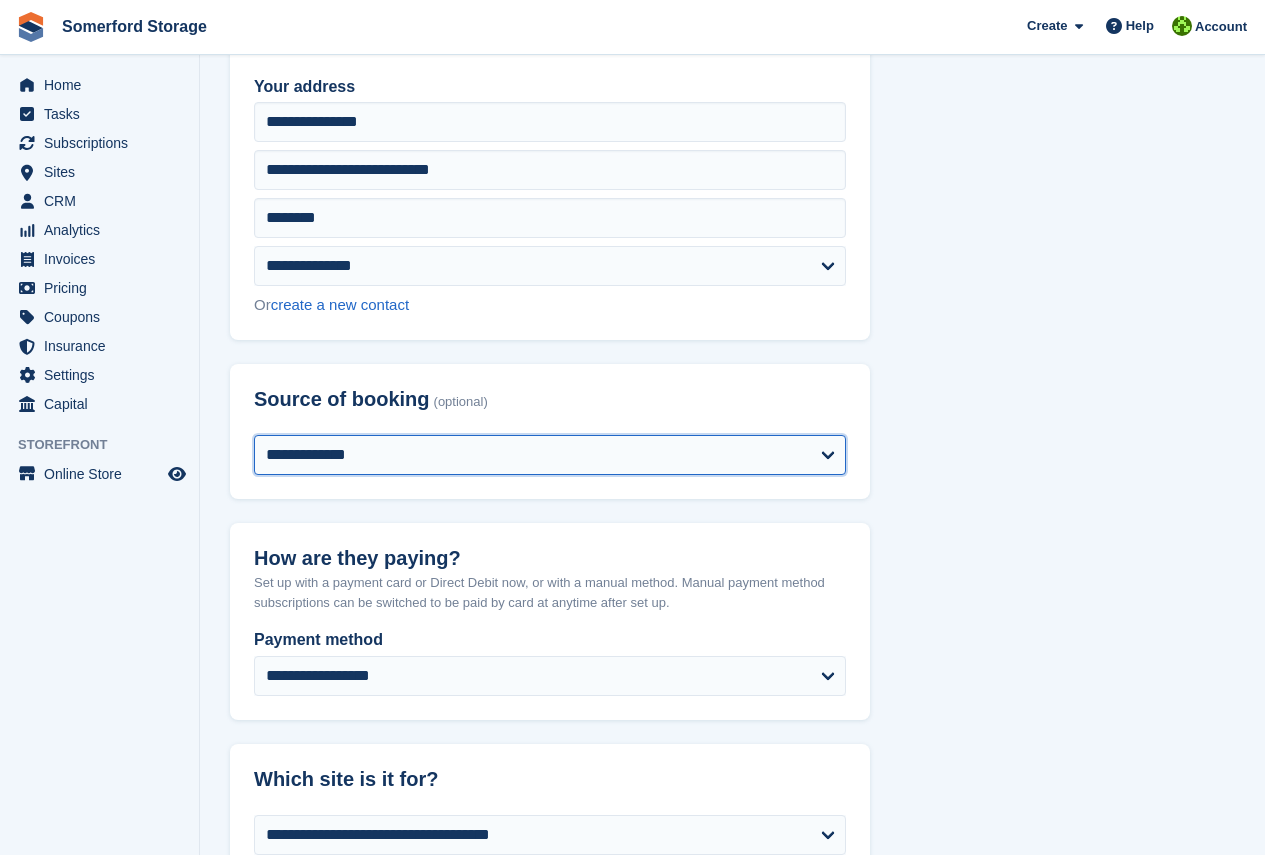 click on "**********" at bounding box center (550, 455) 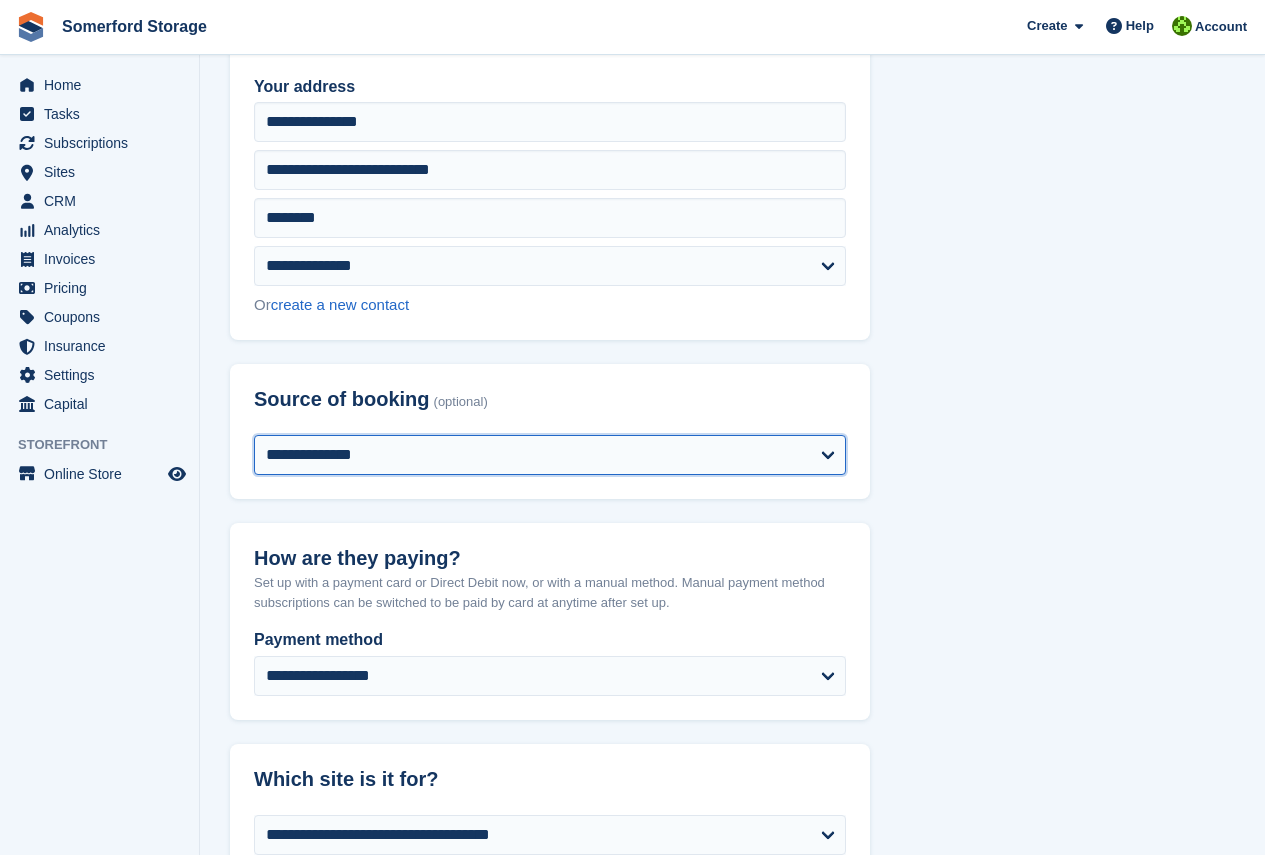 click on "**********" at bounding box center (550, 455) 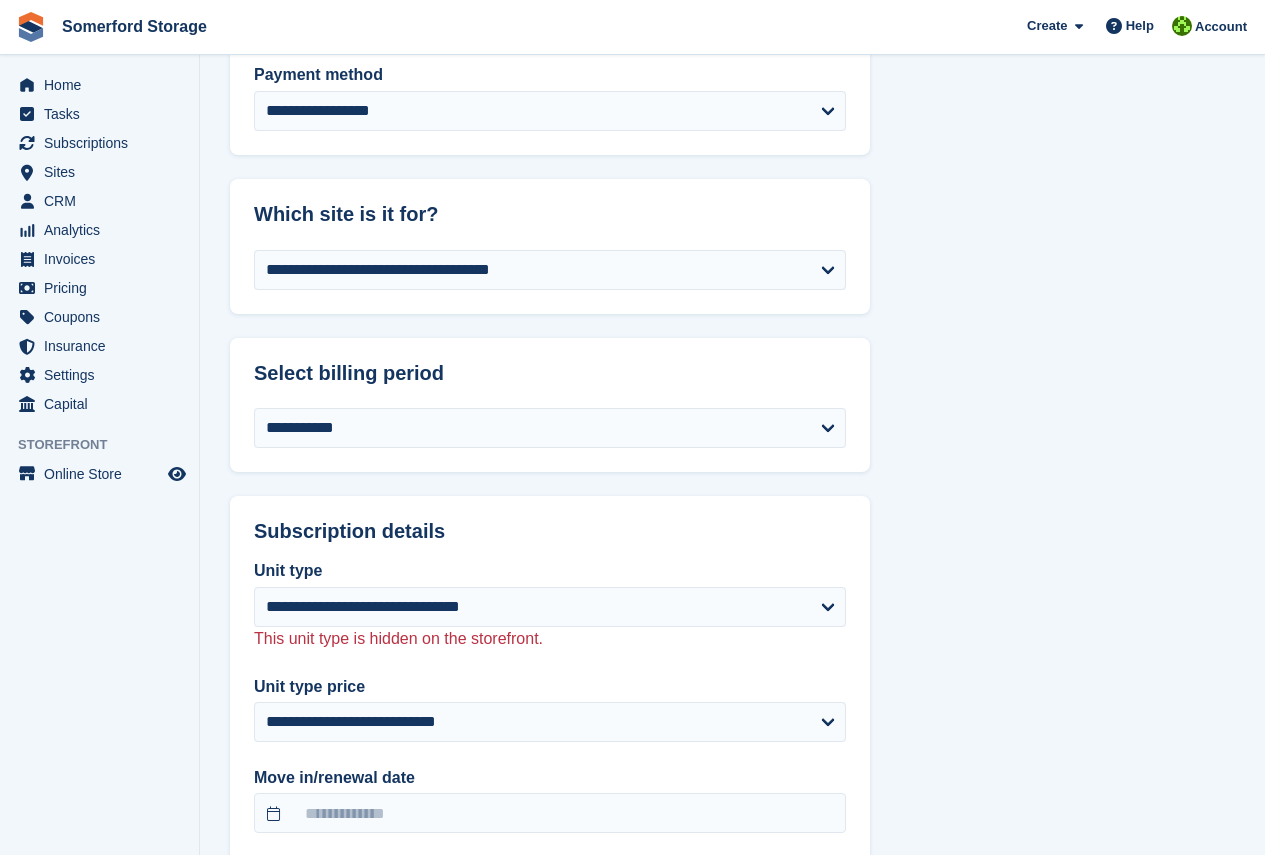 scroll, scrollTop: 1100, scrollLeft: 0, axis: vertical 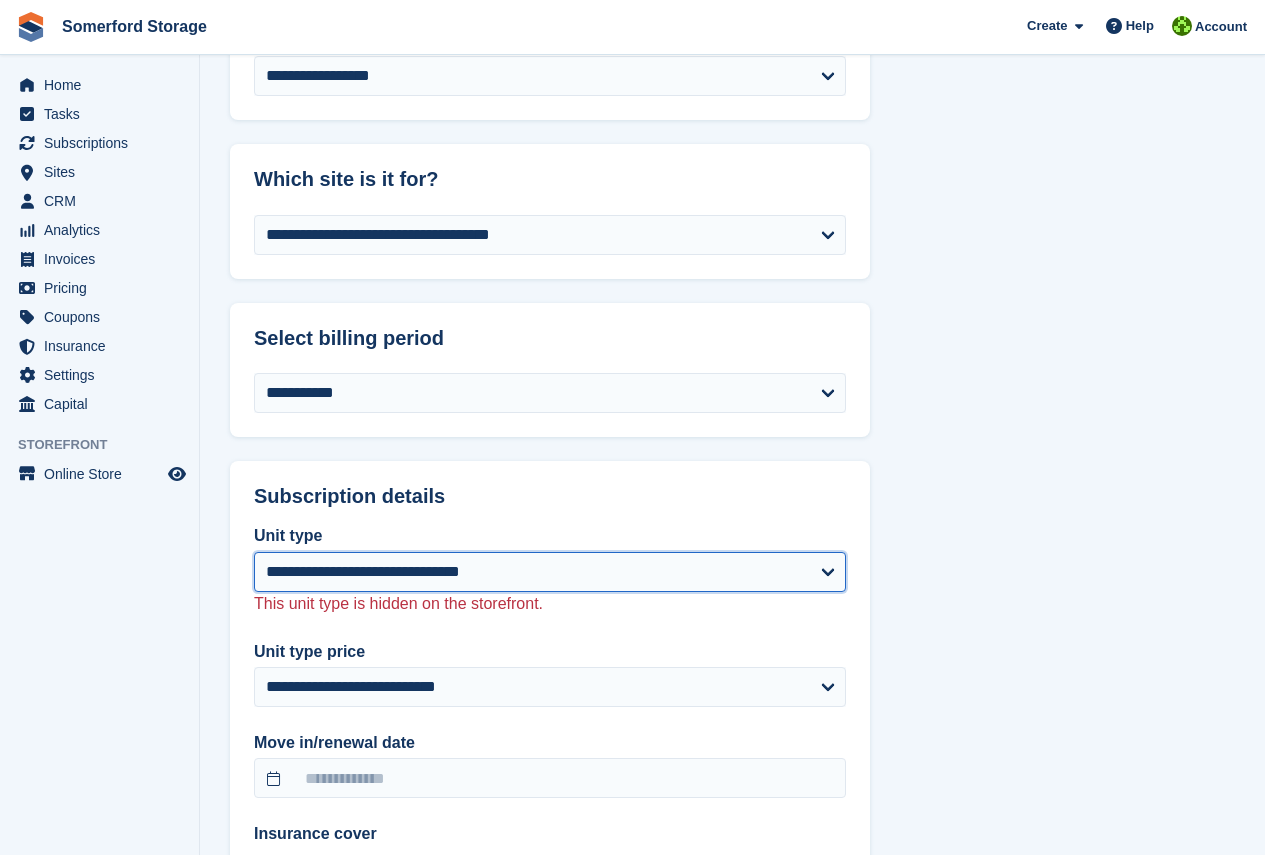 click on "**********" at bounding box center (550, 572) 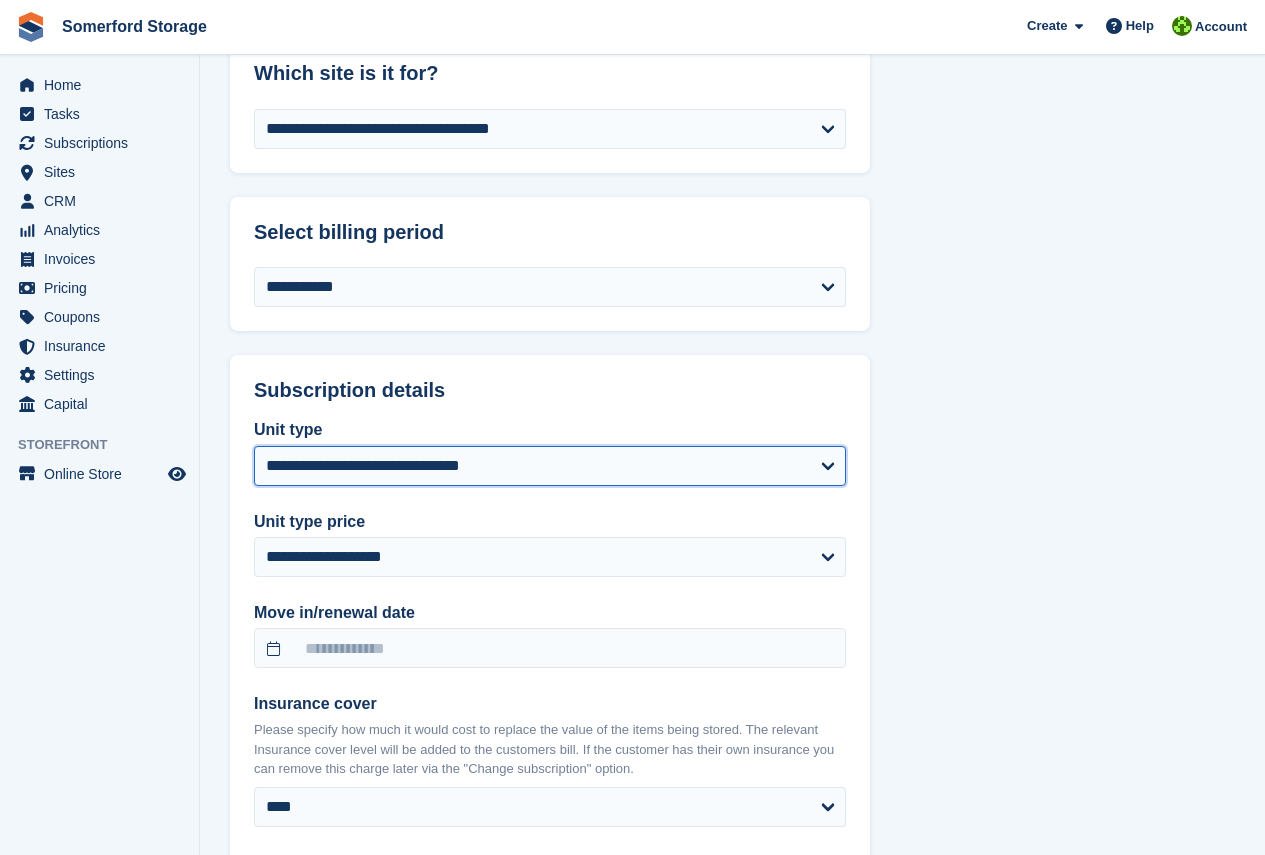 scroll, scrollTop: 1300, scrollLeft: 0, axis: vertical 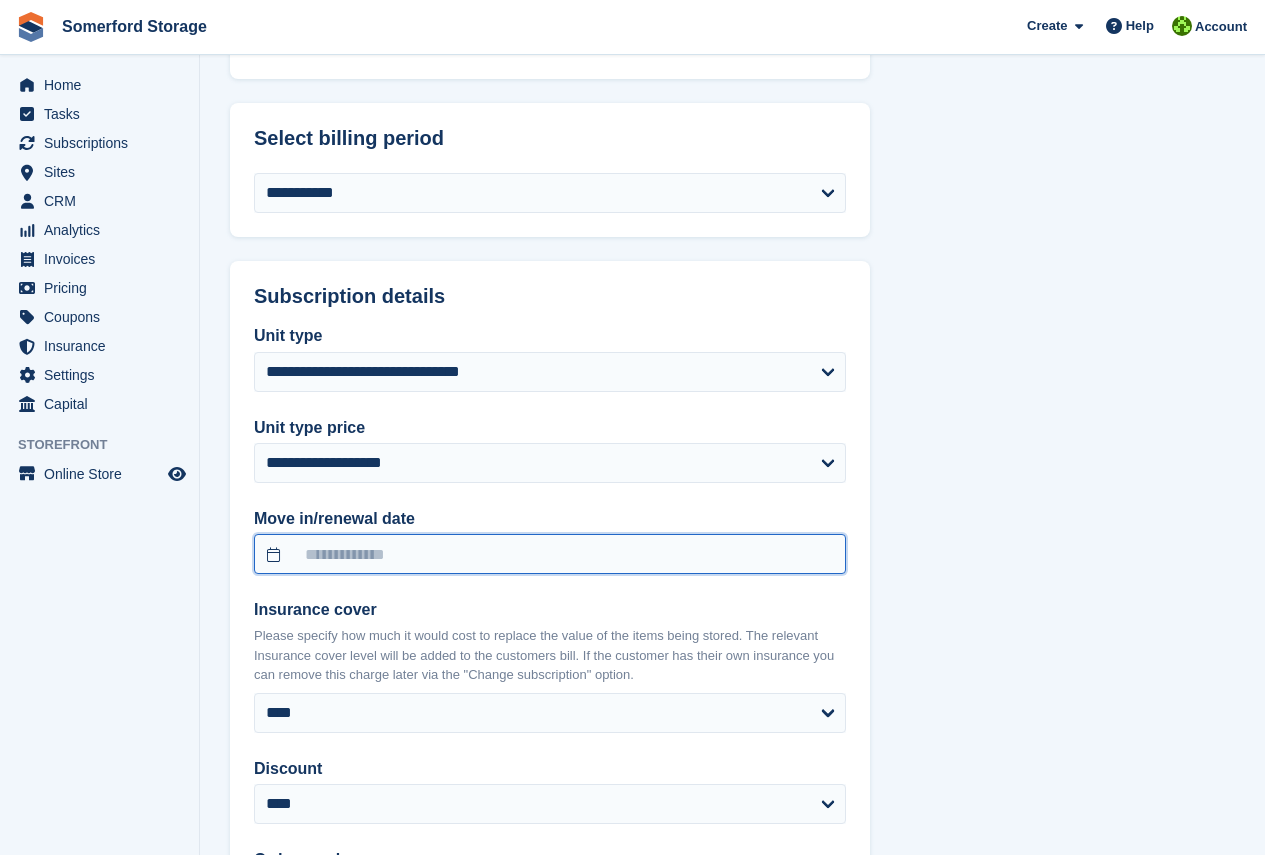 click at bounding box center (550, 554) 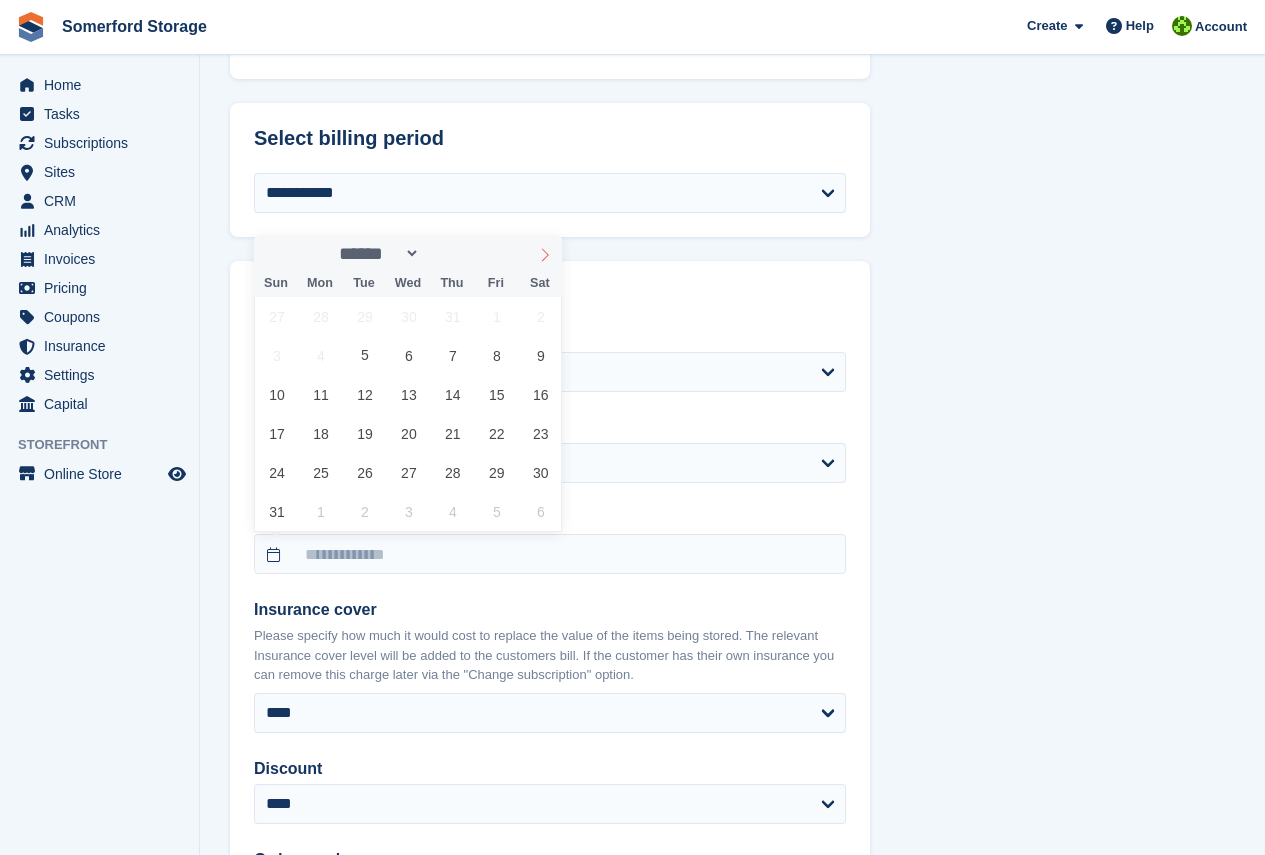 click 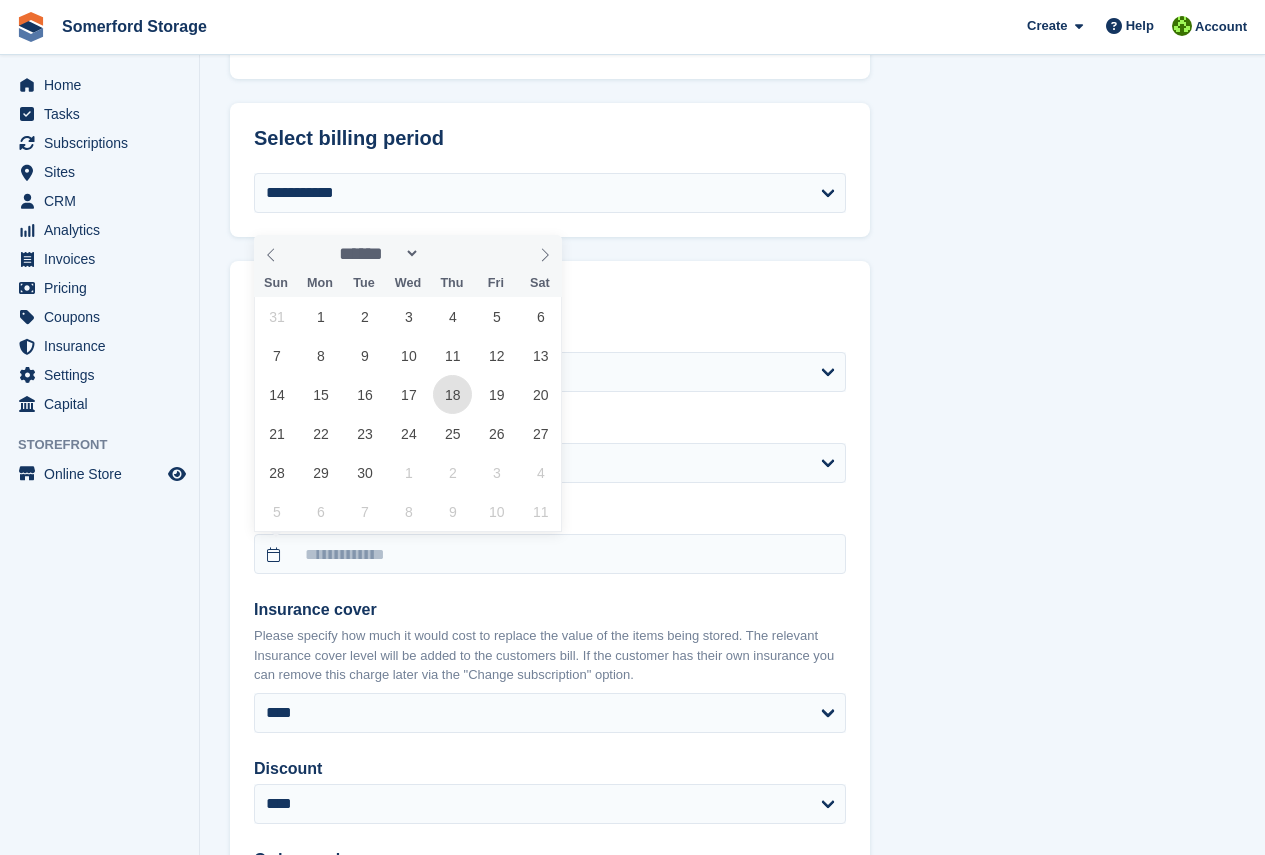 click on "18" at bounding box center (452, 394) 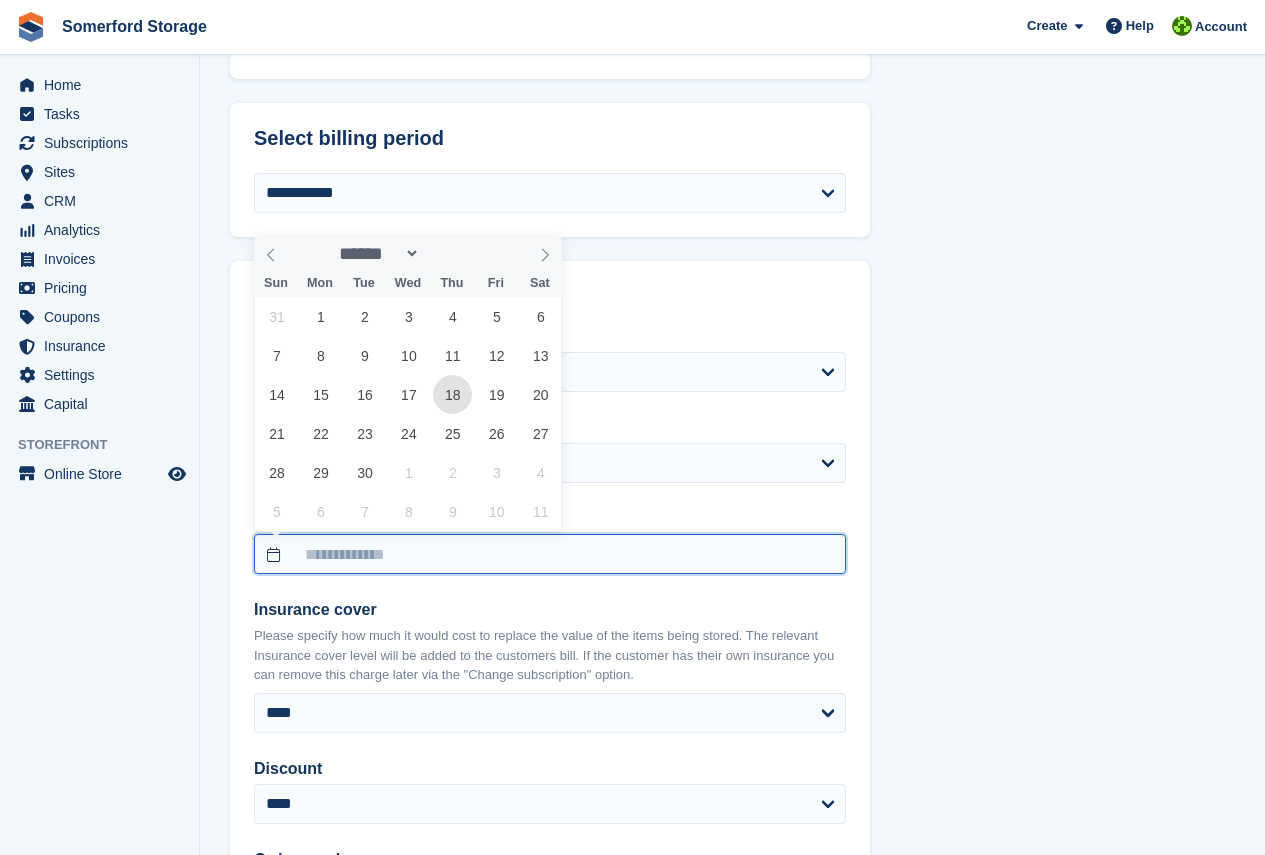 type on "**********" 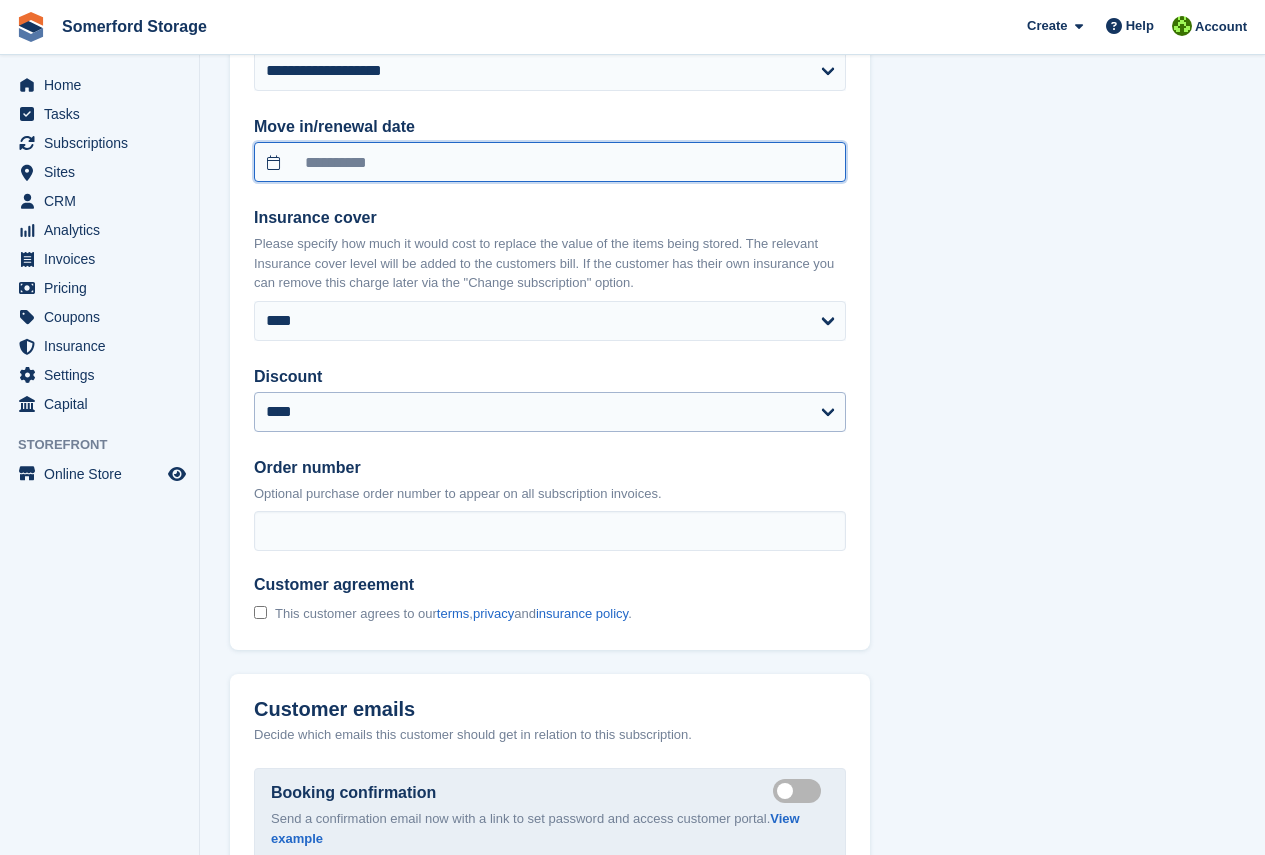 scroll, scrollTop: 1700, scrollLeft: 0, axis: vertical 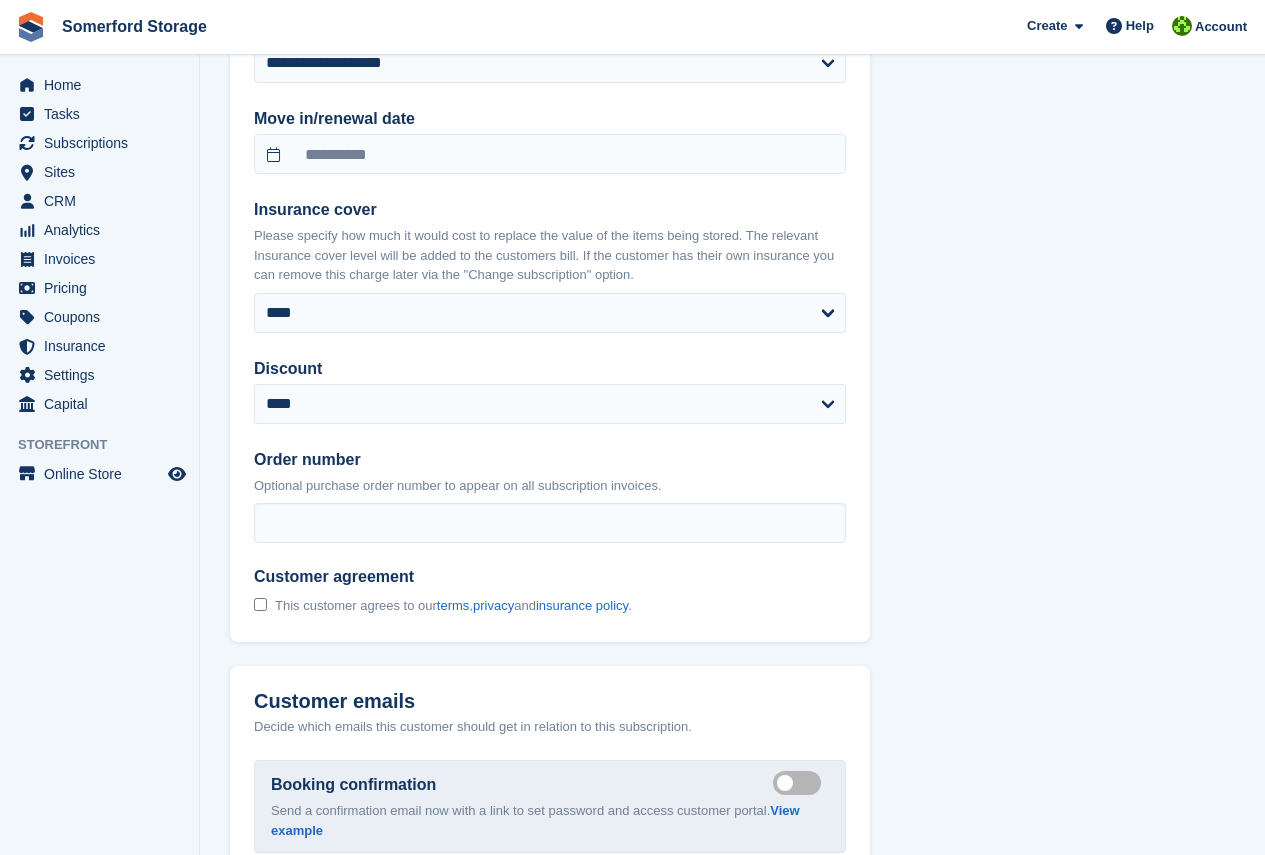 click on "This customer agrees to our  terms ,  privacy  and  insurance policy ." at bounding box center [443, 605] 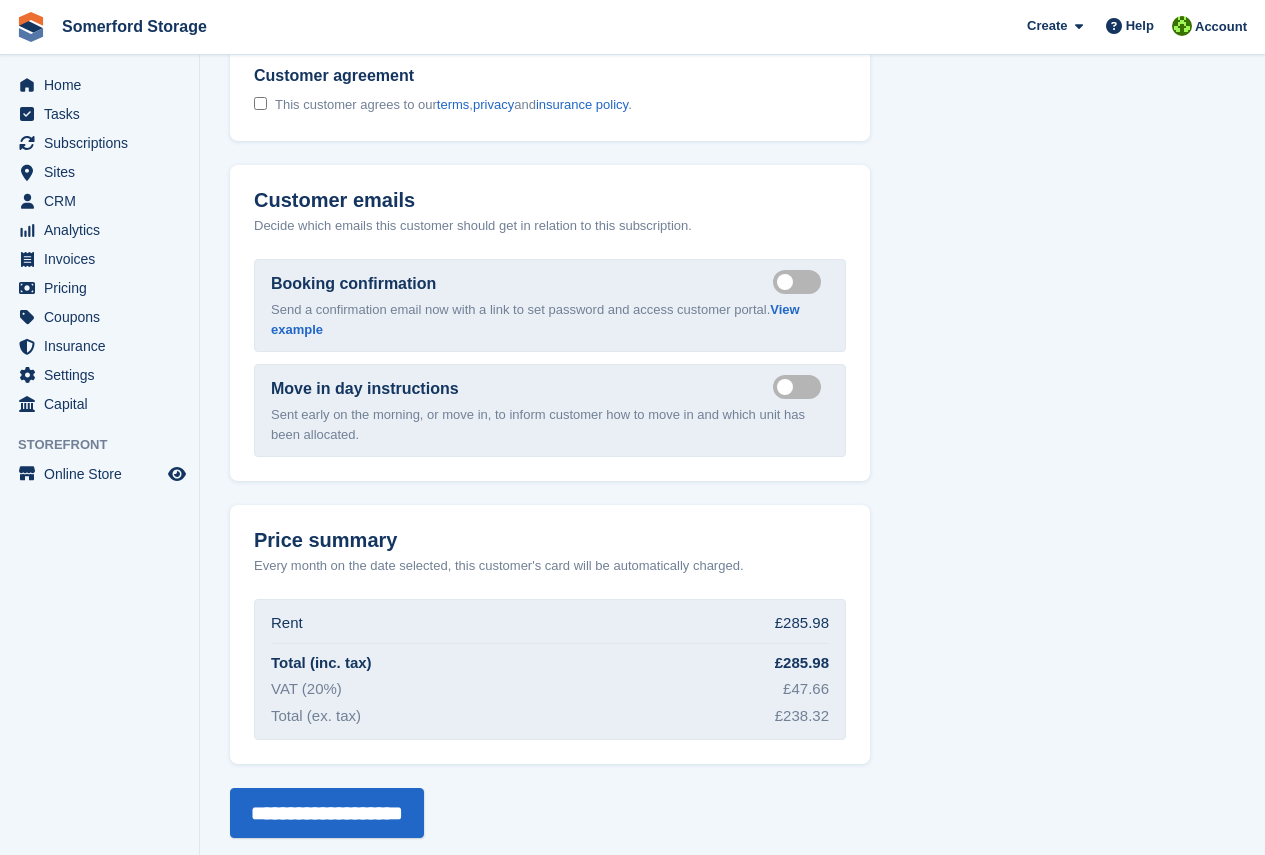 scroll, scrollTop: 2214, scrollLeft: 0, axis: vertical 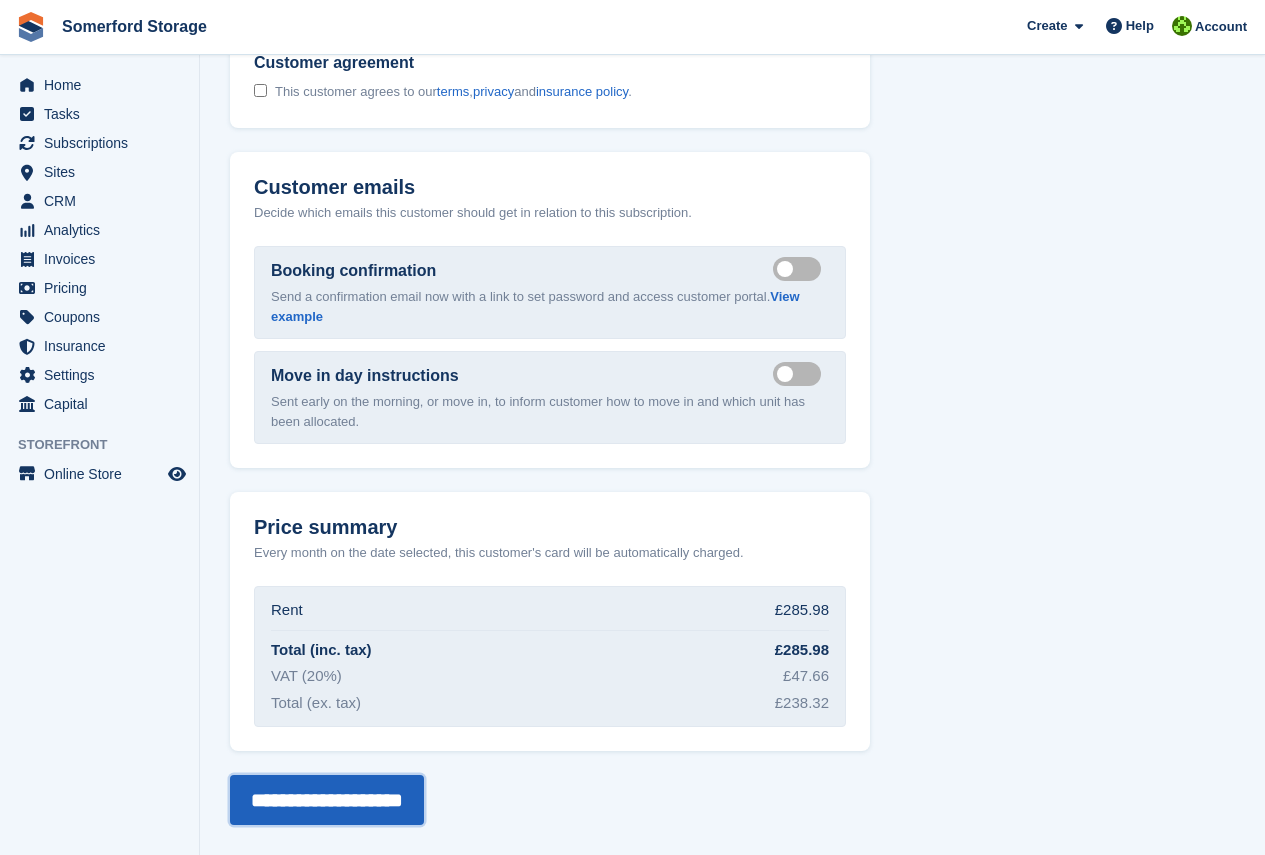 click on "**********" at bounding box center [327, 800] 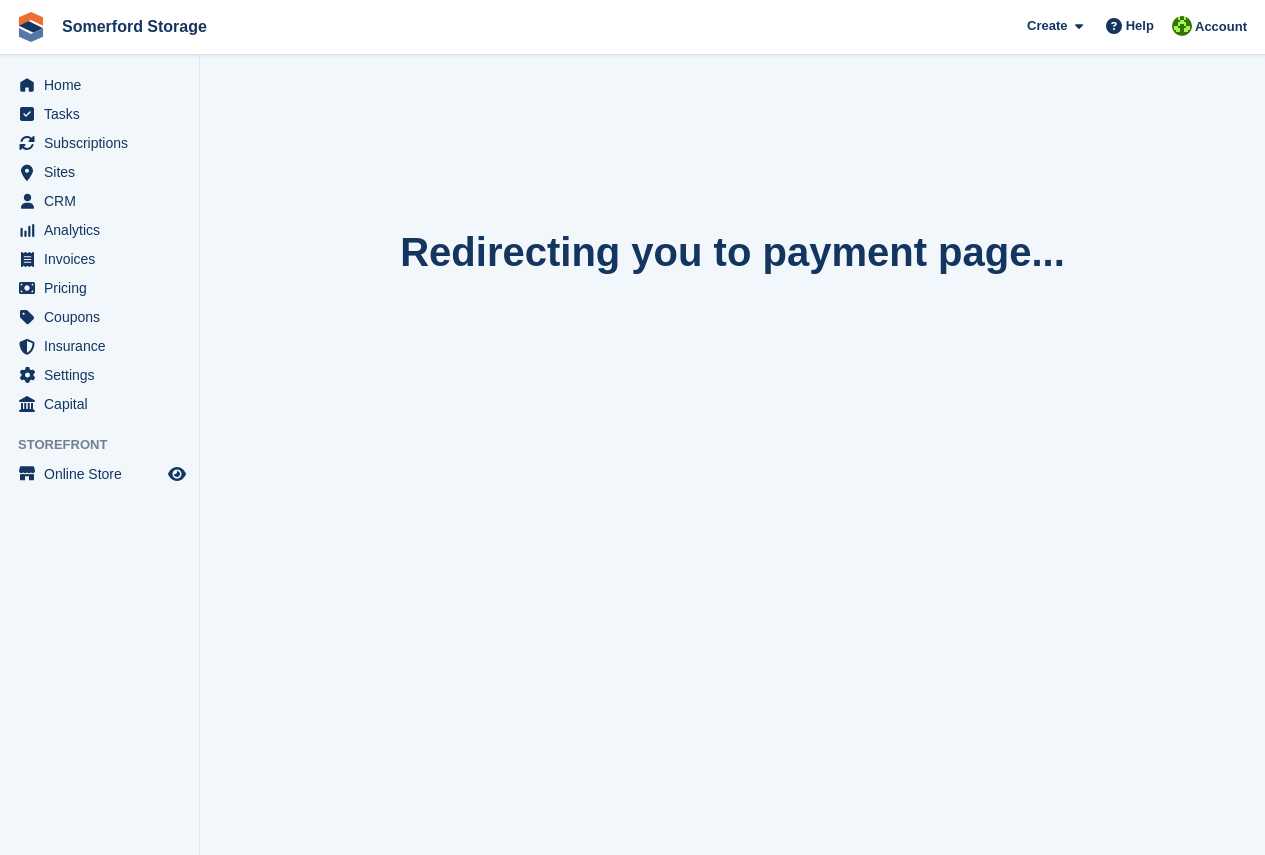 scroll, scrollTop: 0, scrollLeft: 0, axis: both 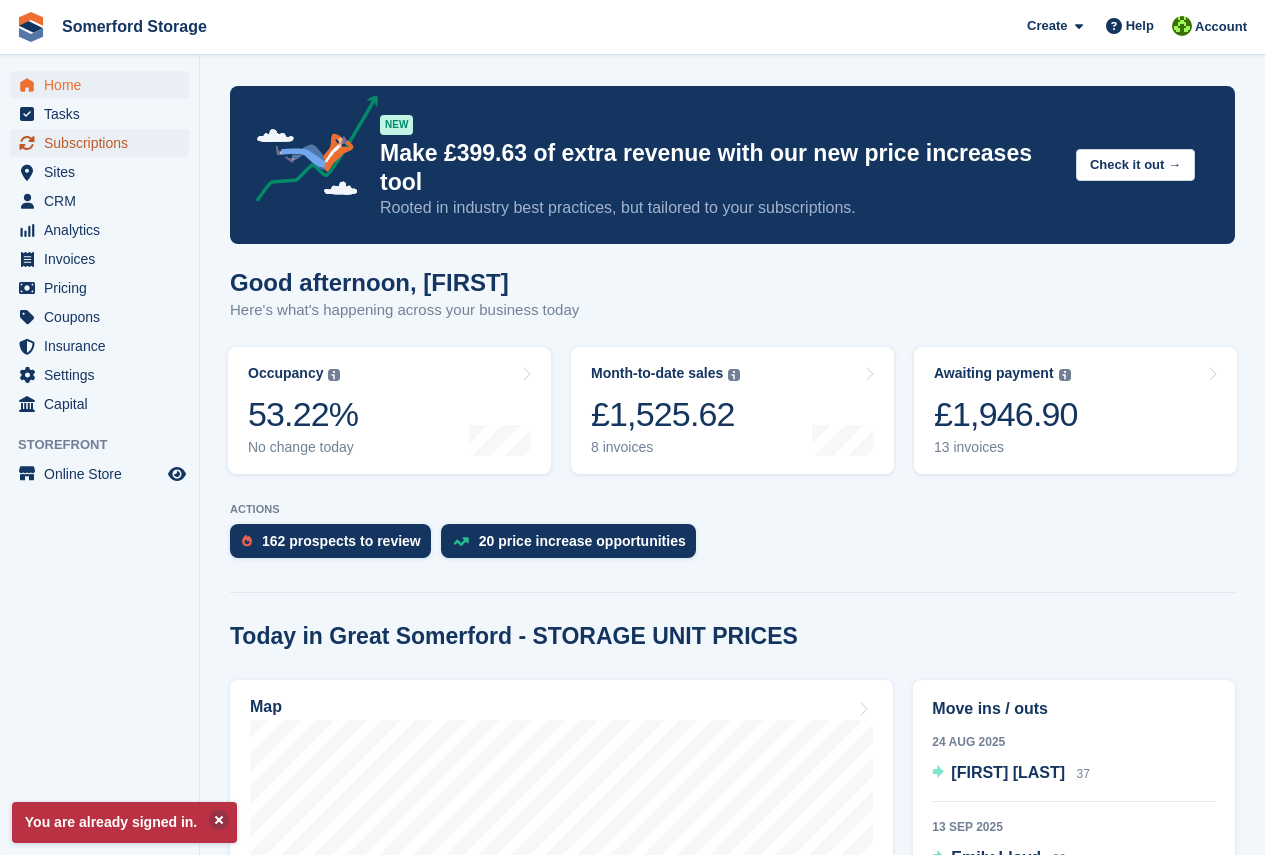 click on "Subscriptions" at bounding box center [104, 143] 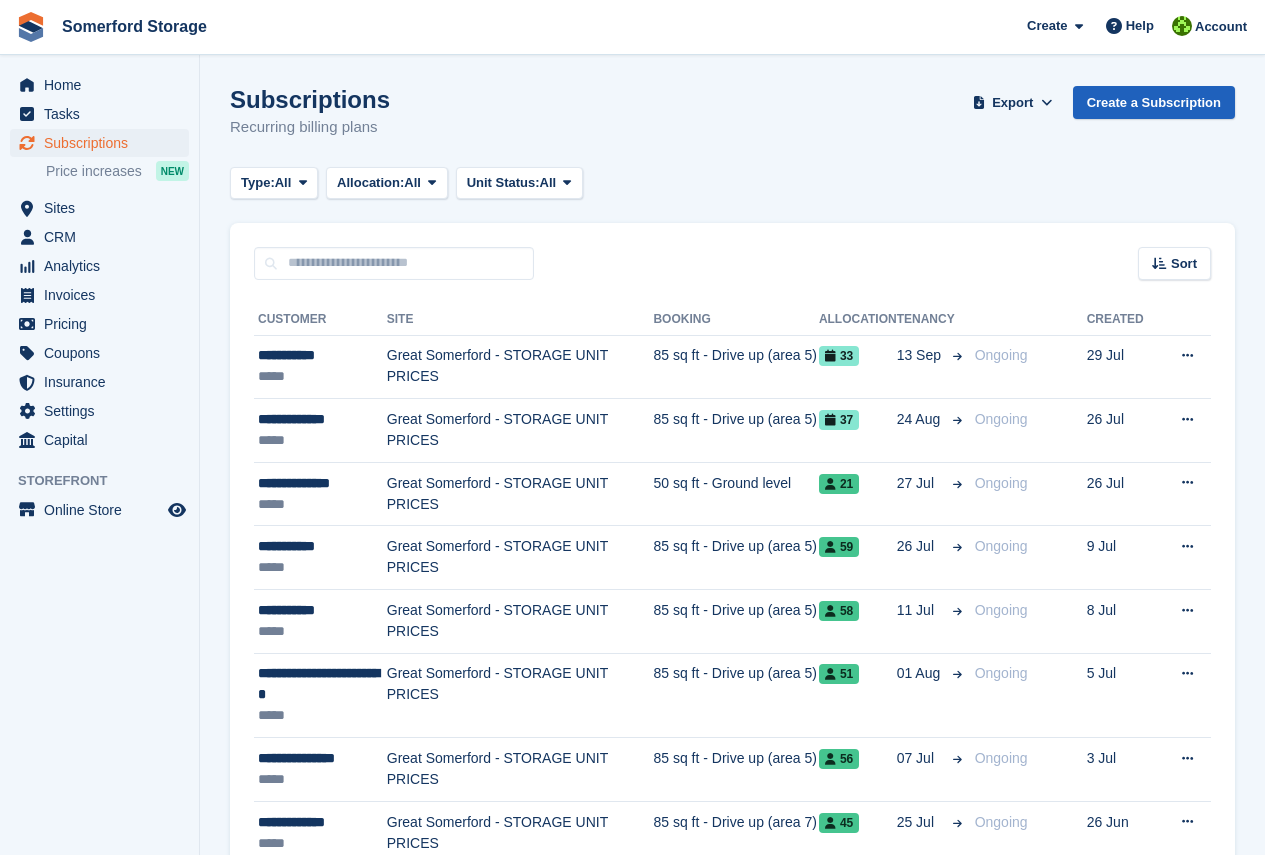 scroll, scrollTop: 0, scrollLeft: 0, axis: both 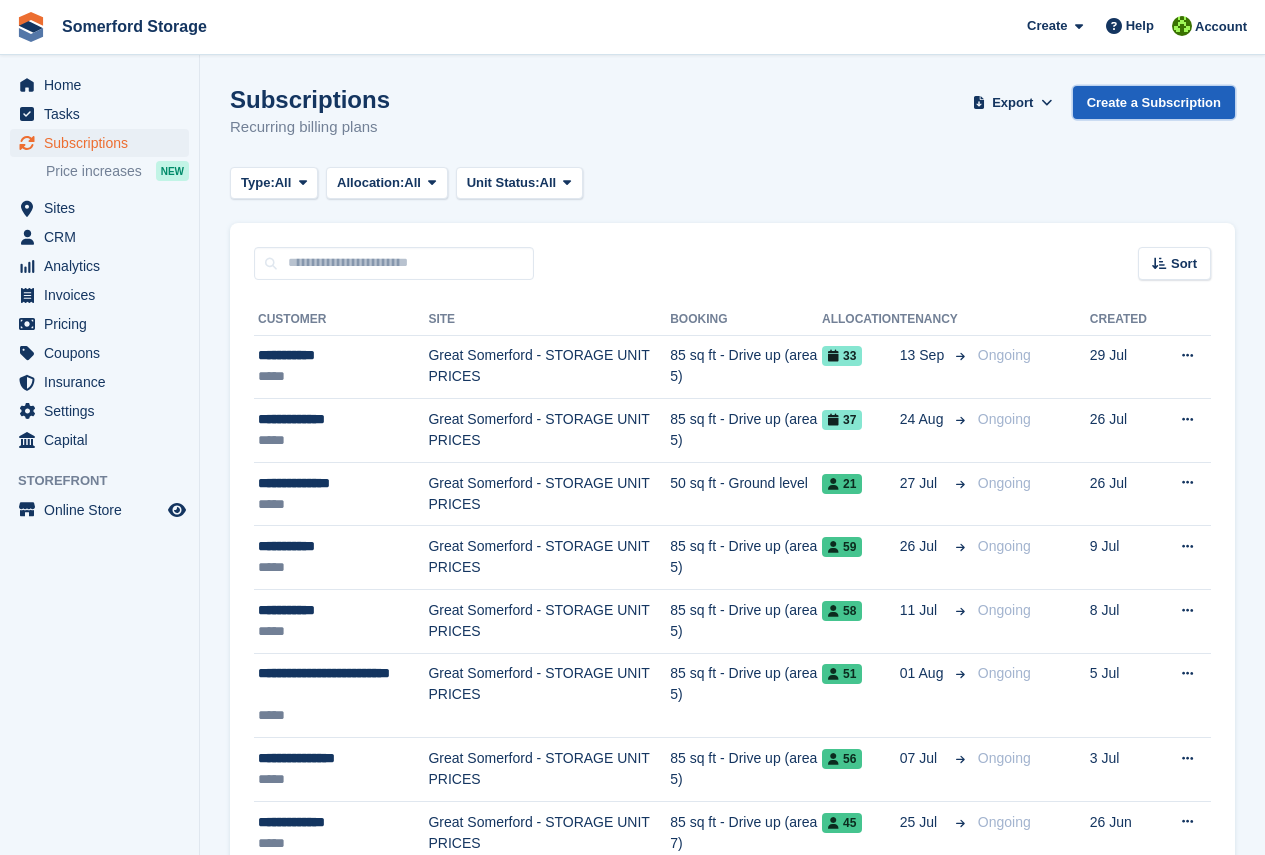 click on "Create a Subscription" at bounding box center (1154, 102) 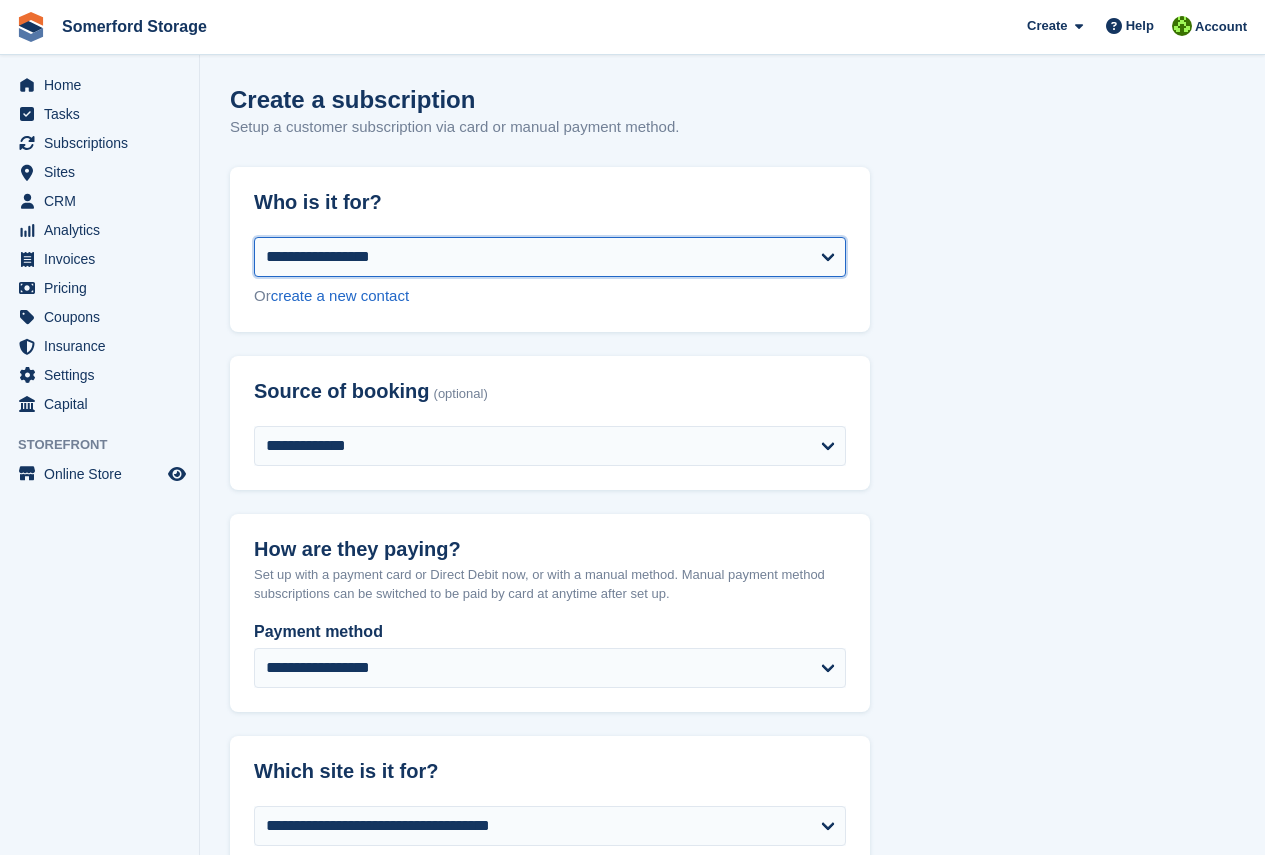 click on "**********" at bounding box center (550, 257) 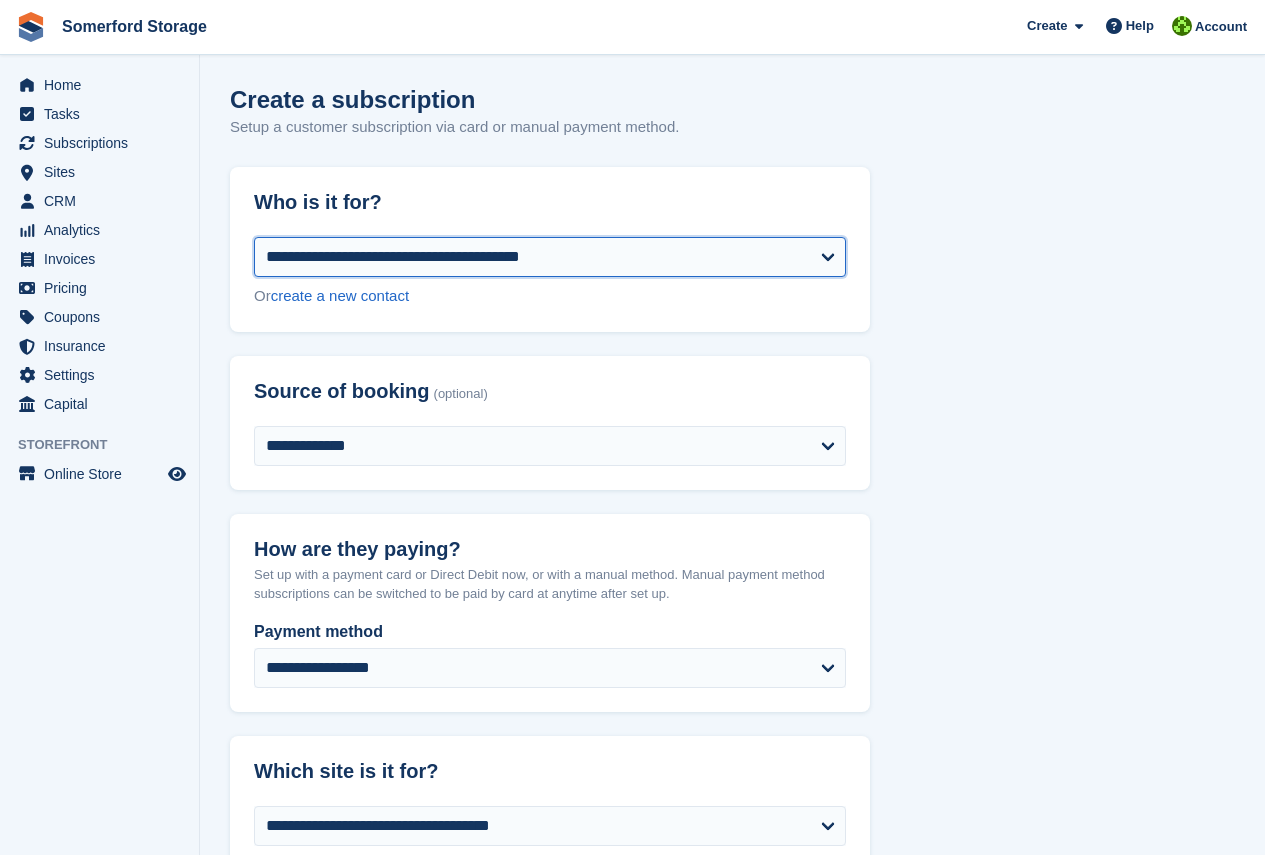 click on "**********" at bounding box center (550, 257) 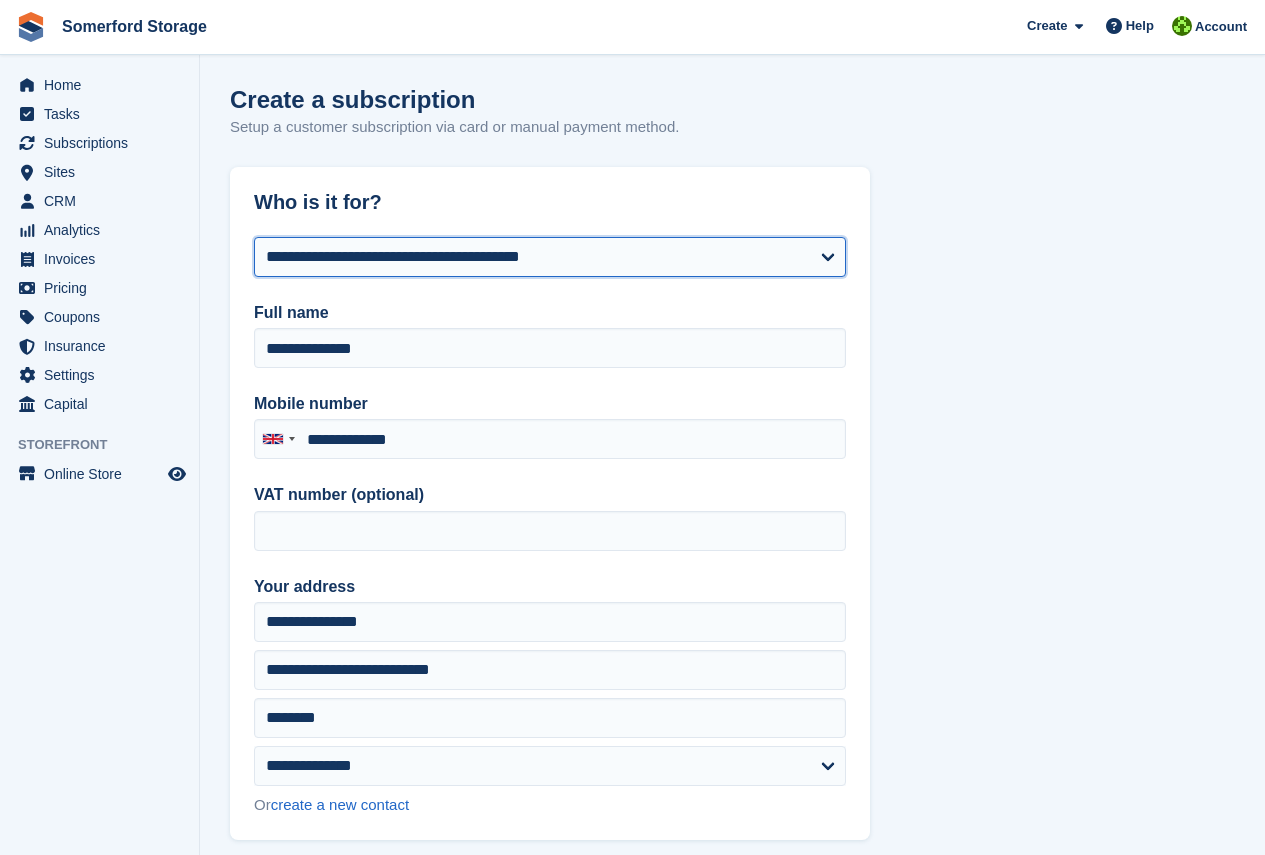 type on "**********" 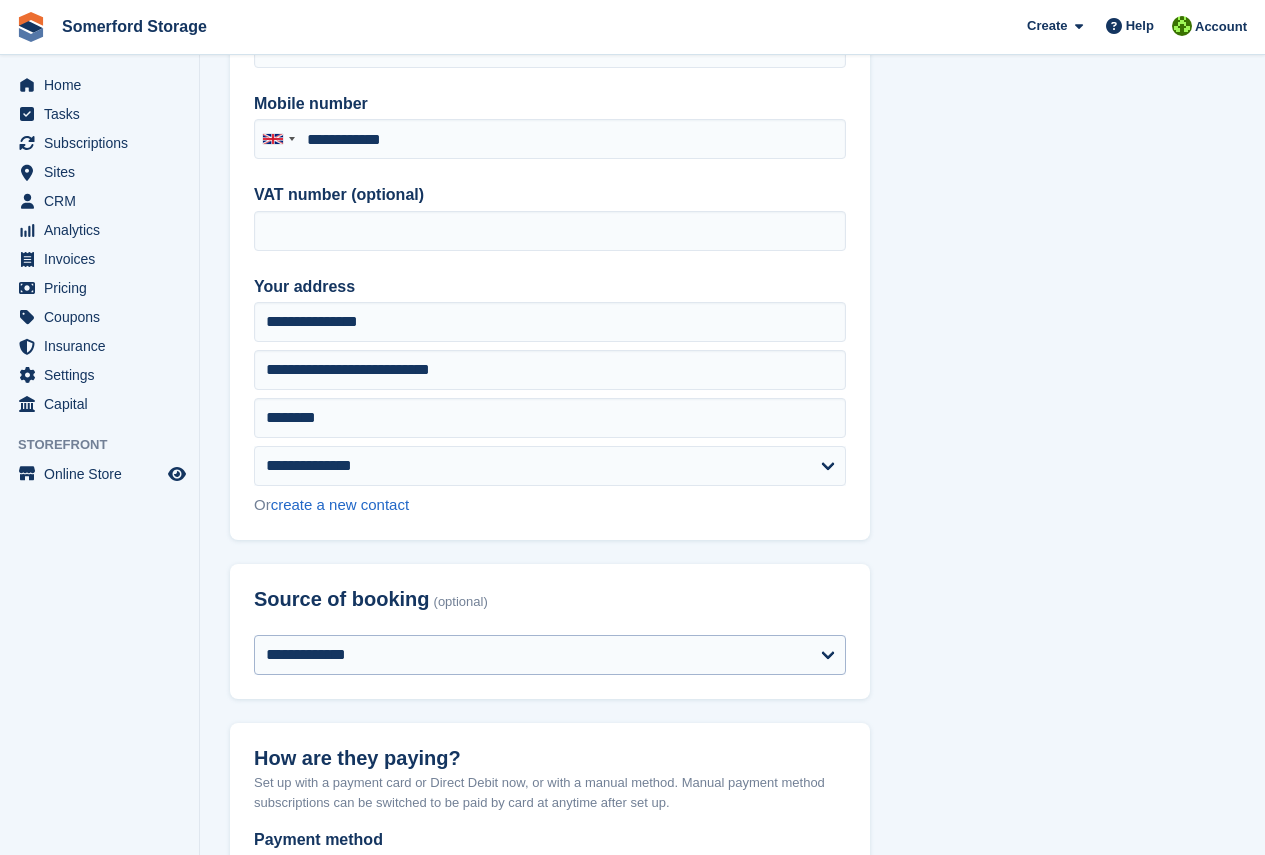 scroll, scrollTop: 400, scrollLeft: 0, axis: vertical 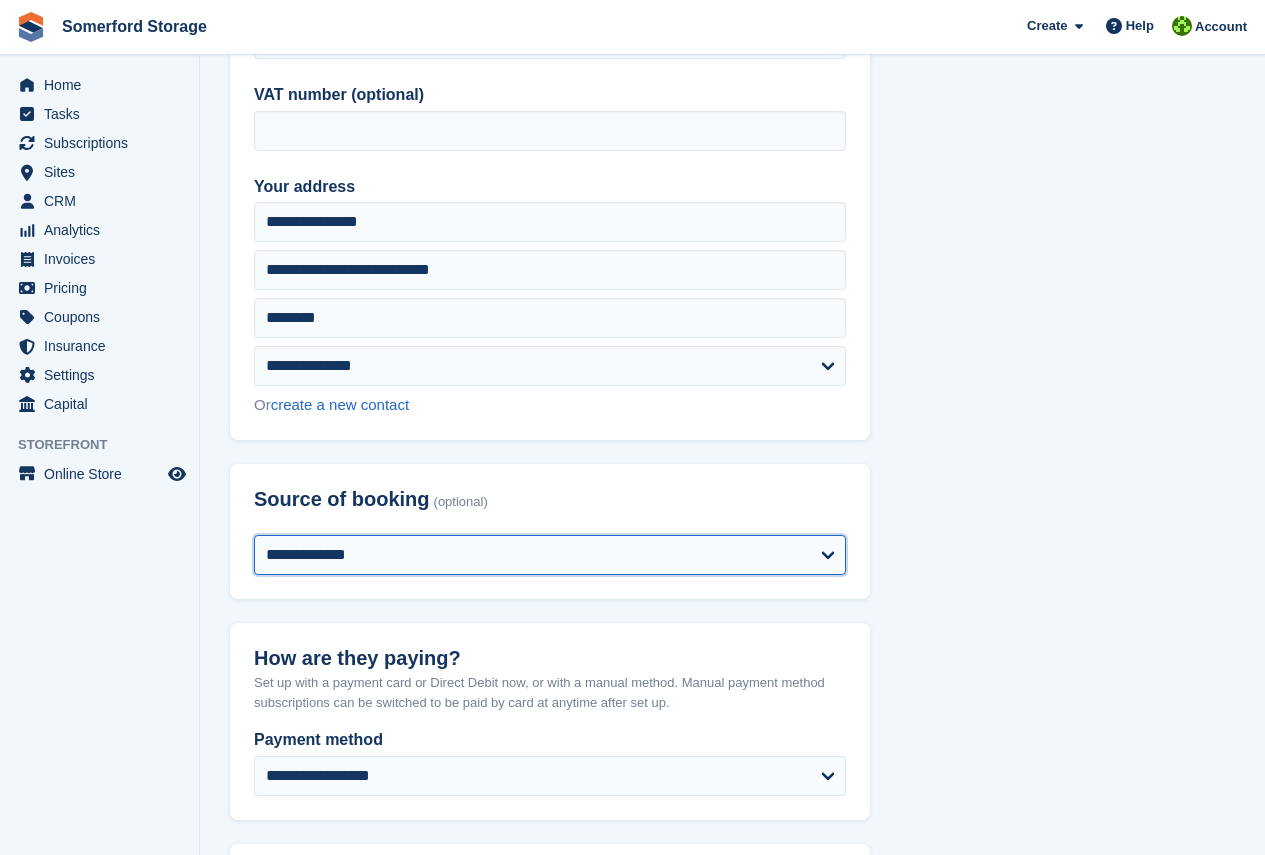 click on "**********" at bounding box center (550, 555) 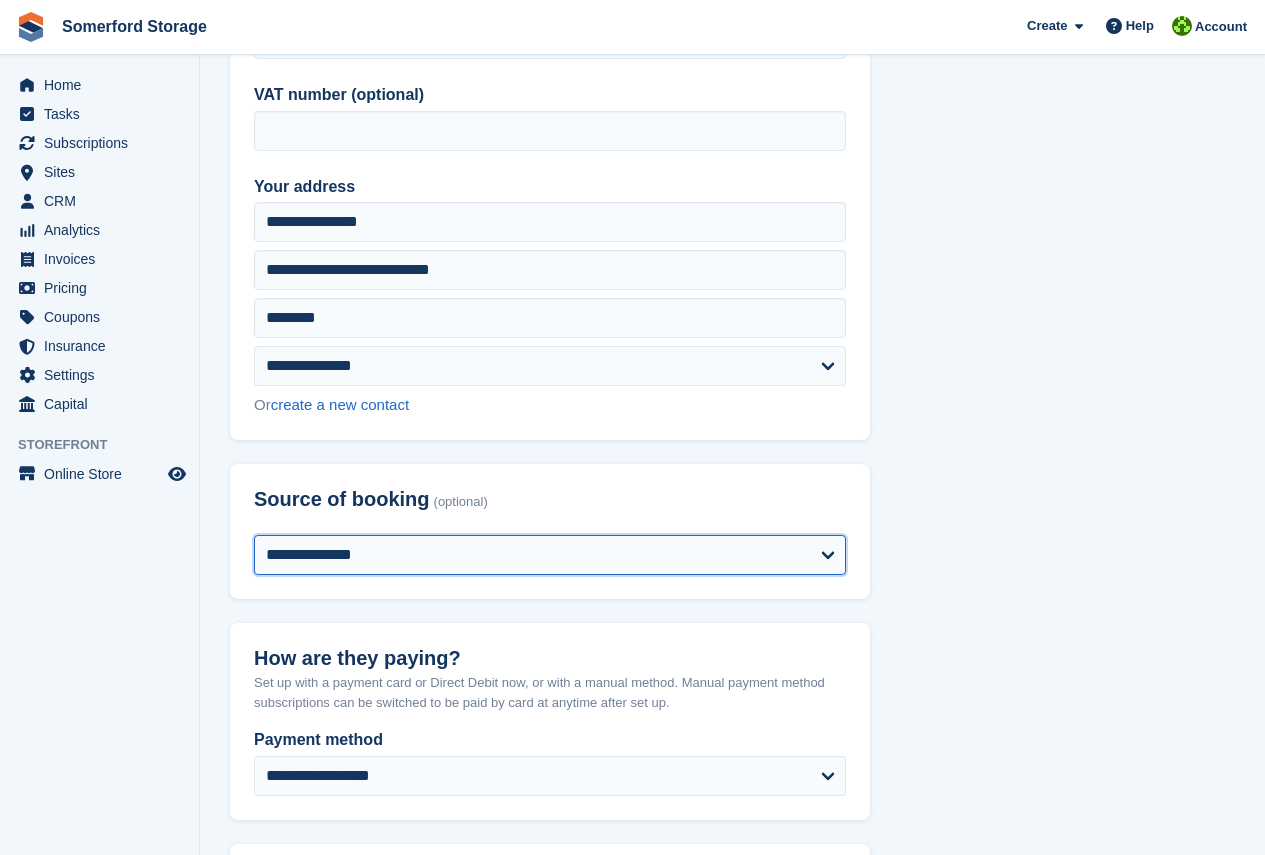 click on "**********" at bounding box center [550, 555] 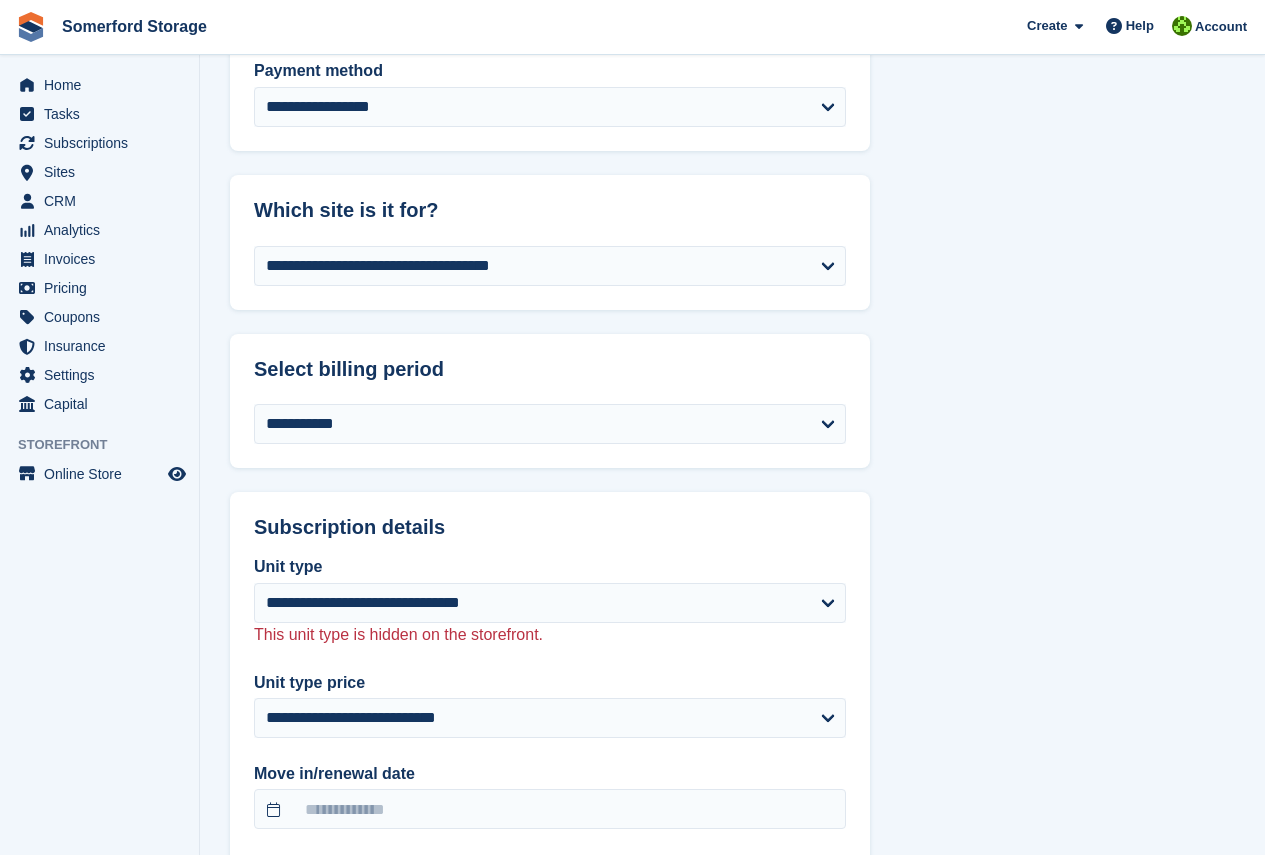 scroll, scrollTop: 1100, scrollLeft: 0, axis: vertical 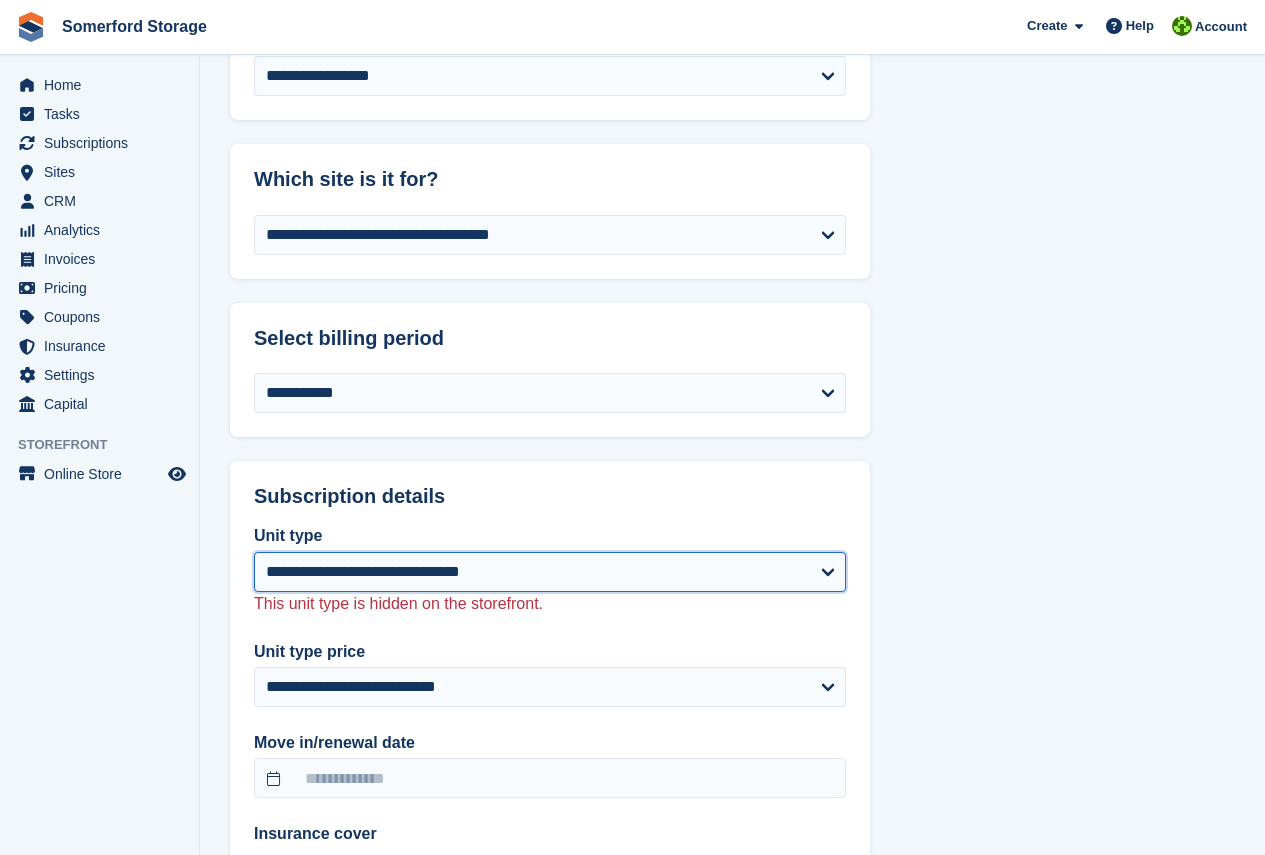 click on "**********" at bounding box center [550, 572] 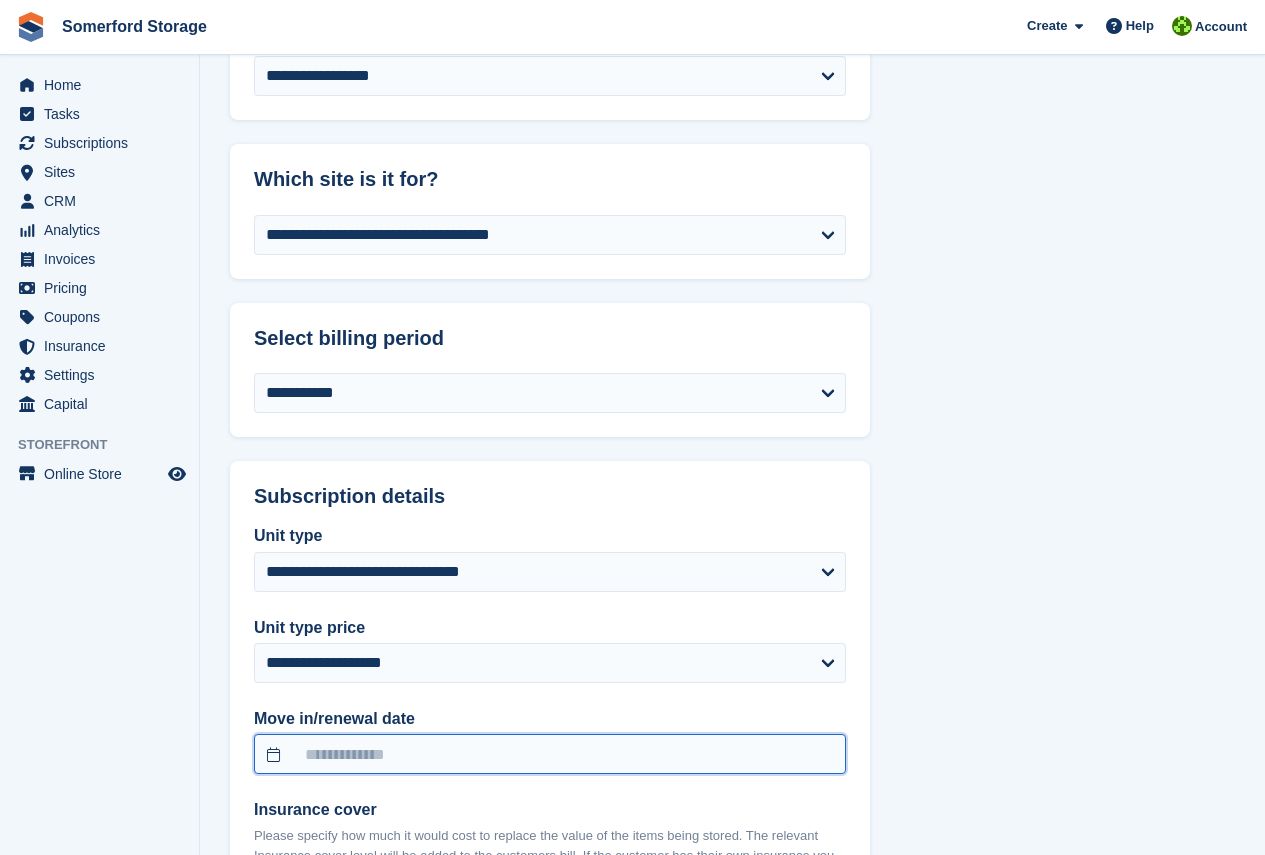 click at bounding box center [550, 754] 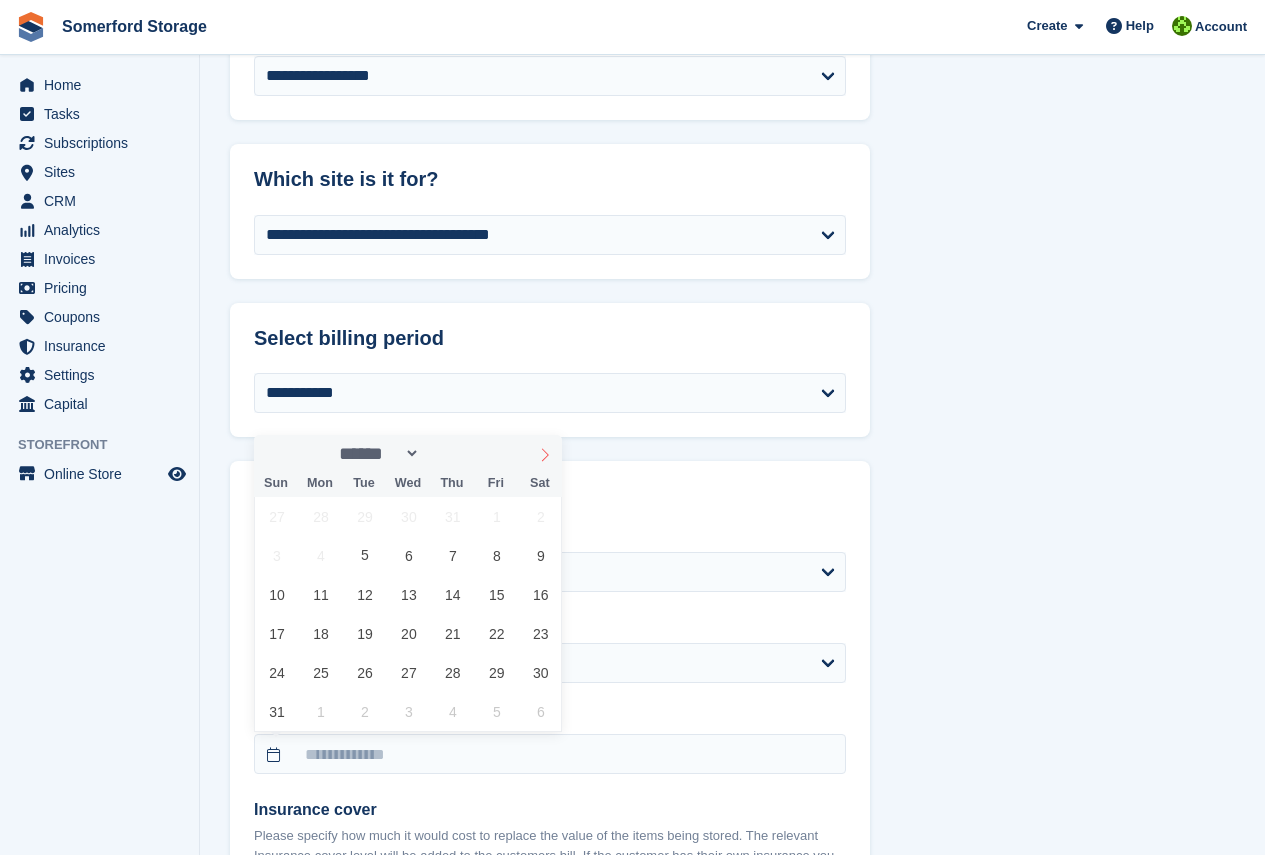 click 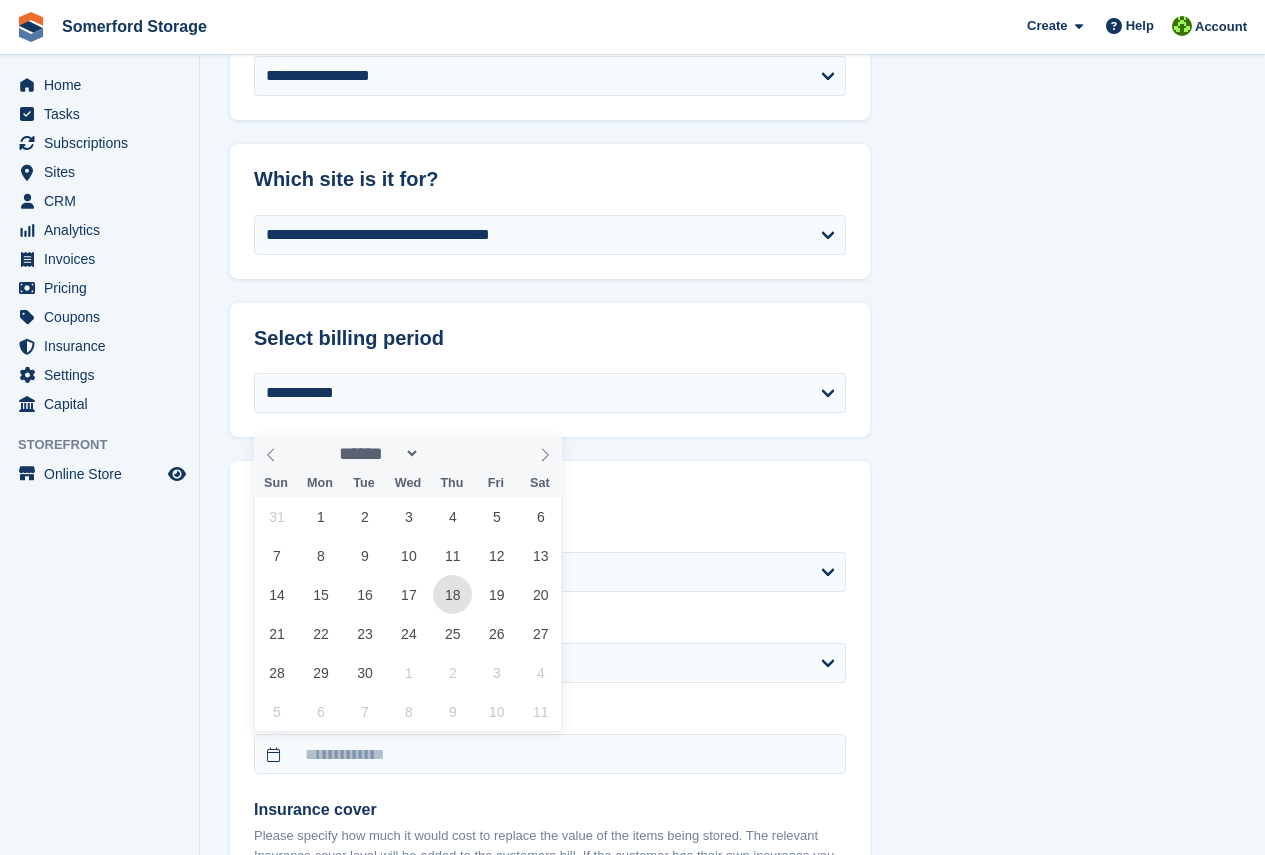 click on "18" at bounding box center [452, 594] 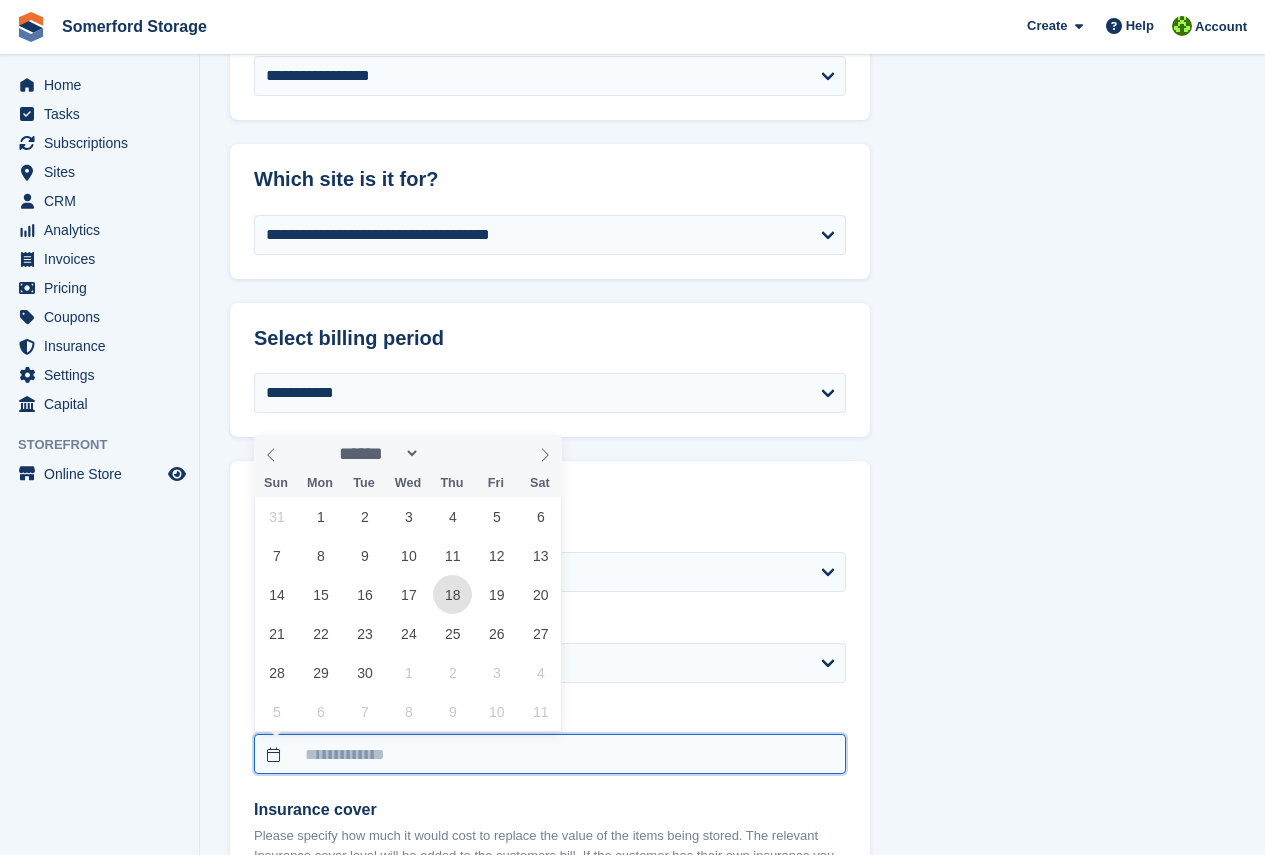 type on "**********" 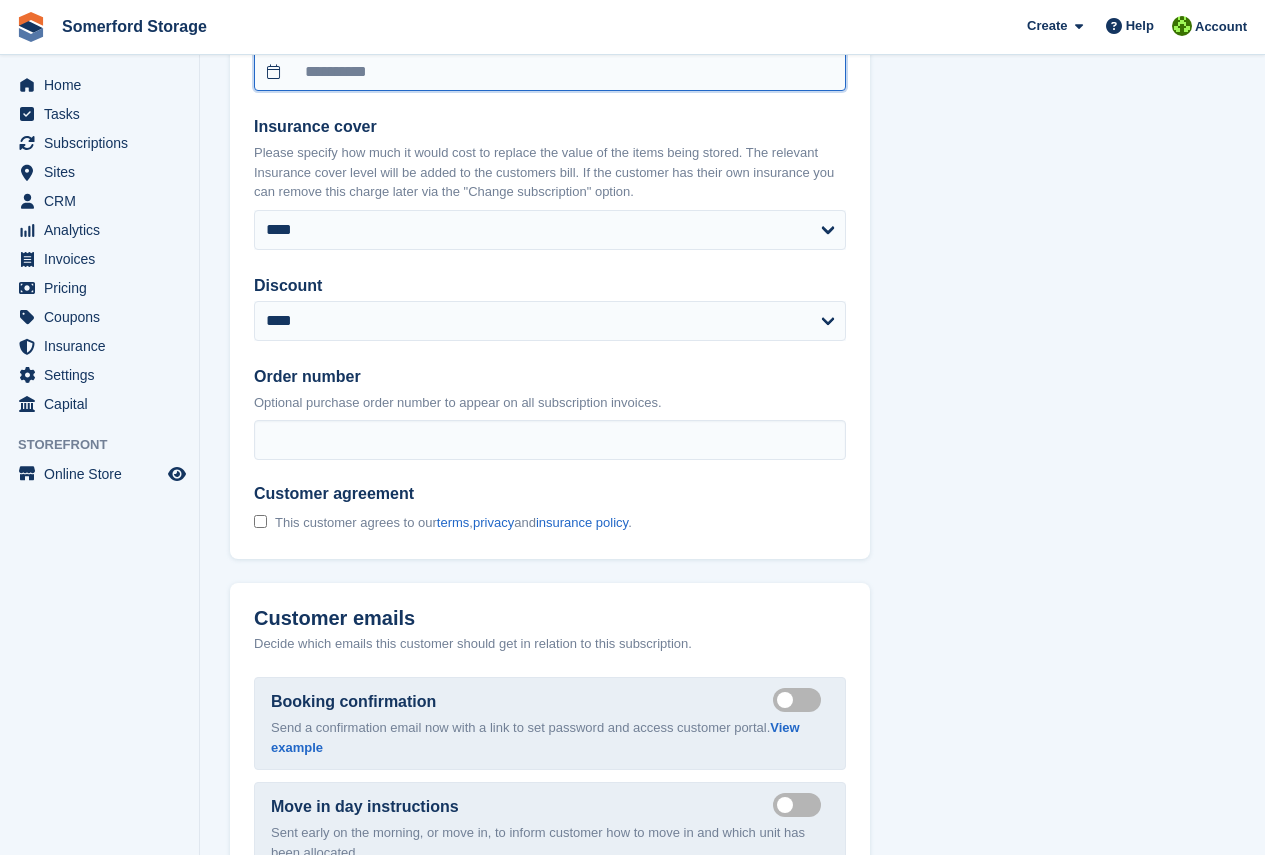 scroll, scrollTop: 1800, scrollLeft: 0, axis: vertical 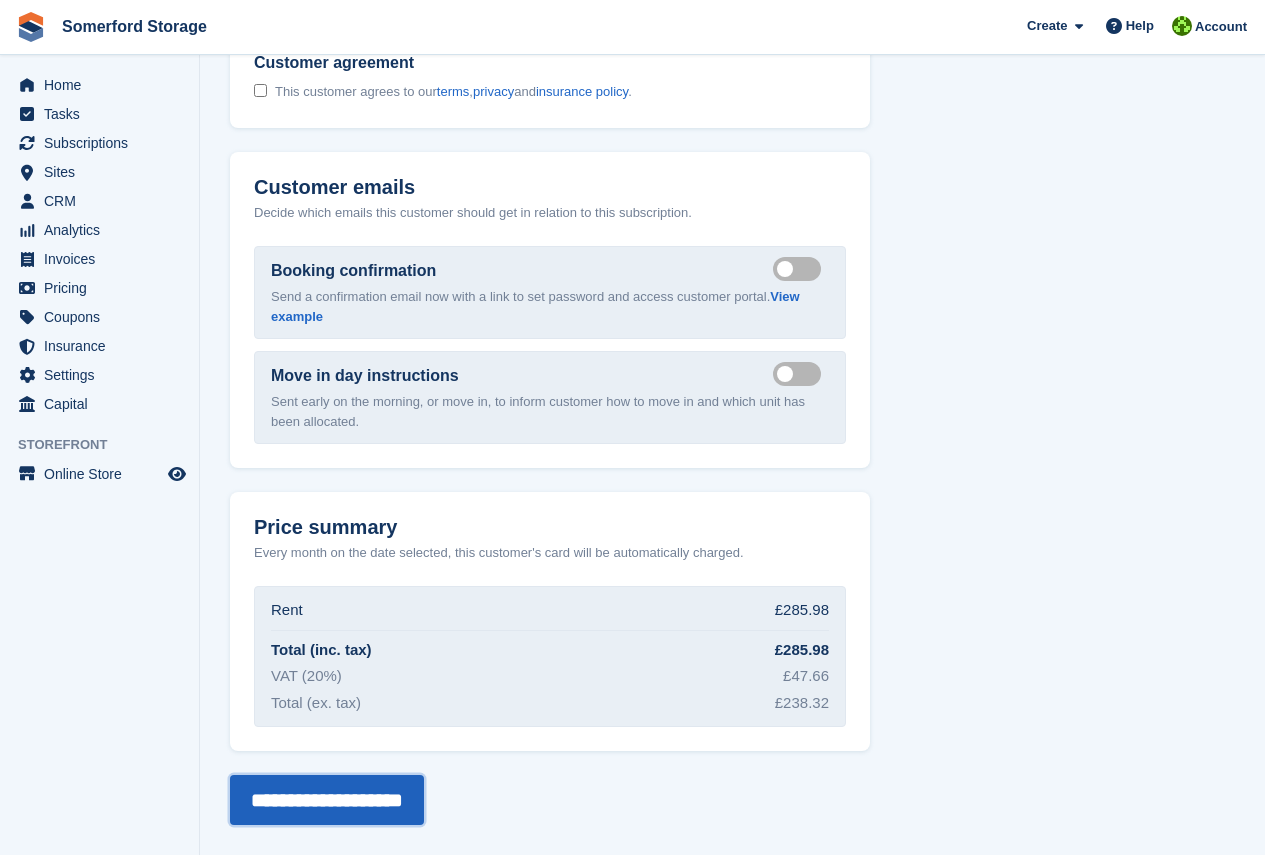 click on "**********" at bounding box center (327, 800) 